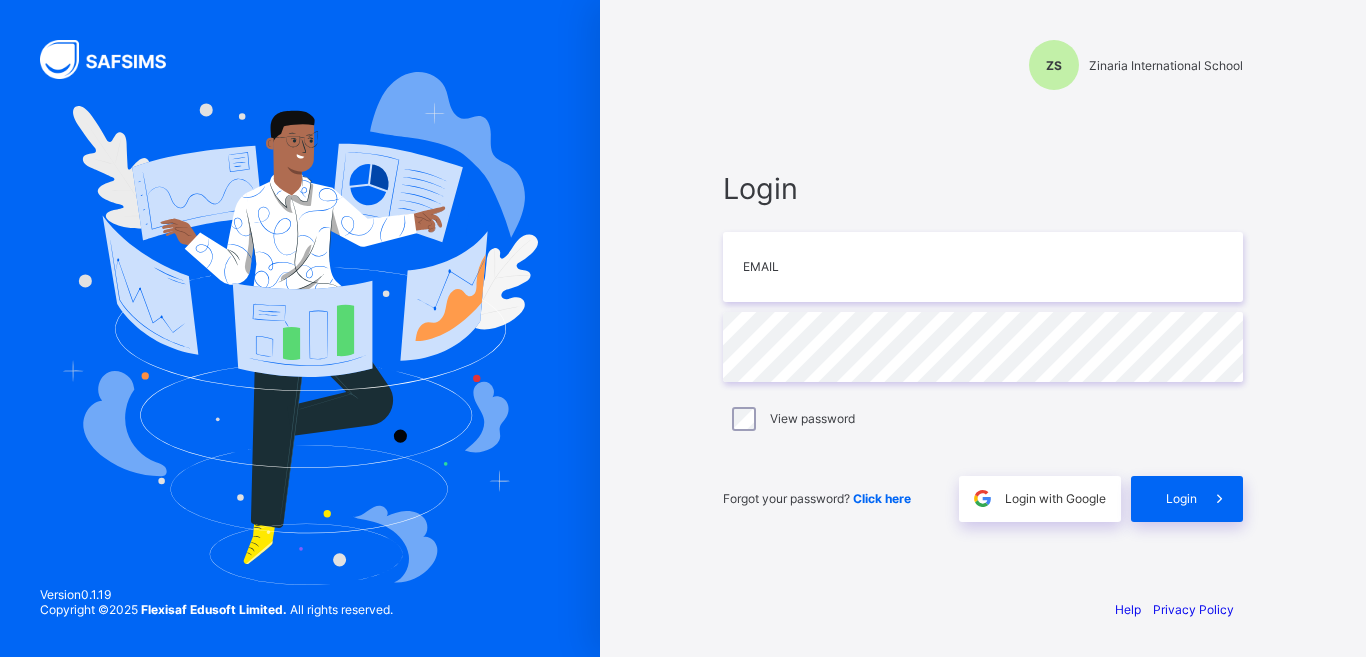 scroll, scrollTop: 0, scrollLeft: 0, axis: both 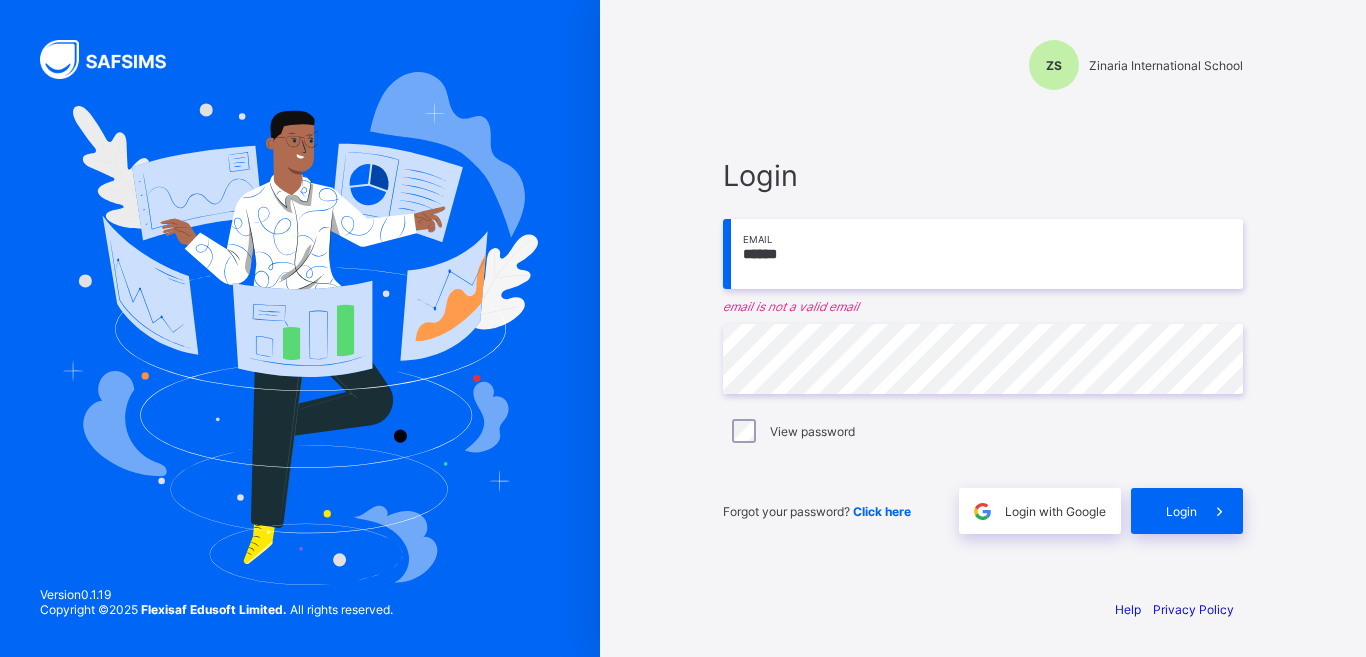 type on "******" 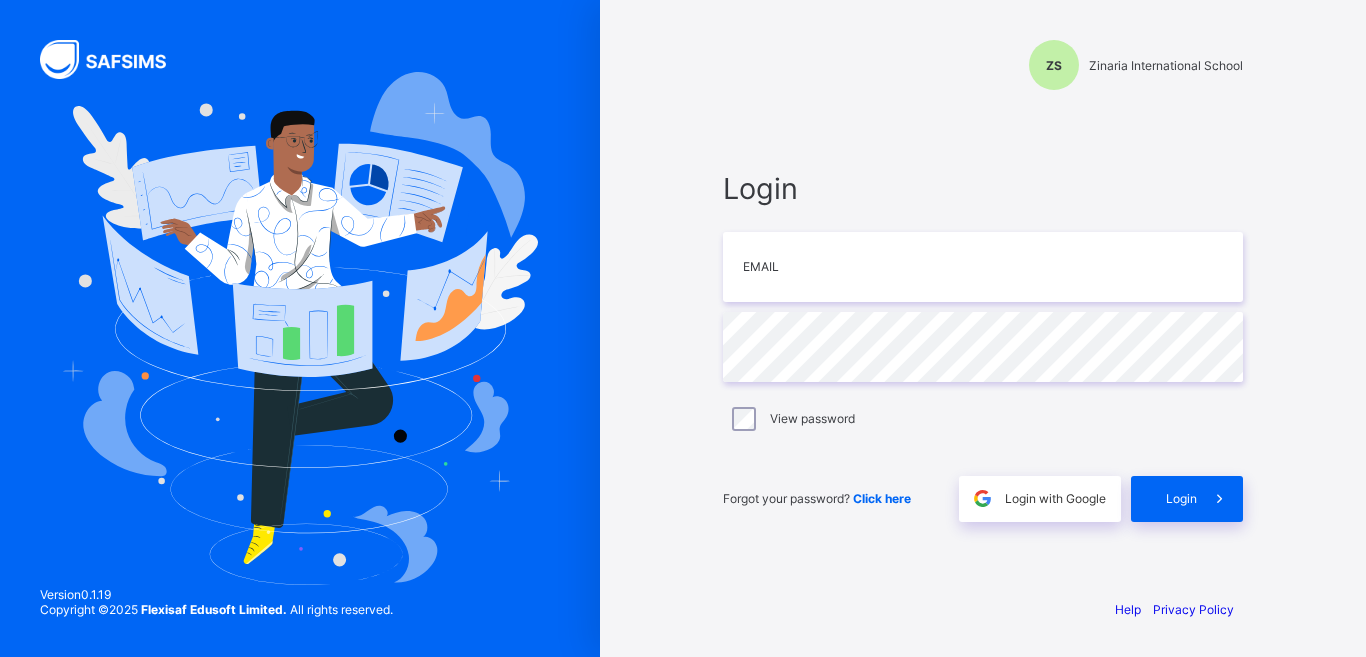 scroll, scrollTop: 0, scrollLeft: 0, axis: both 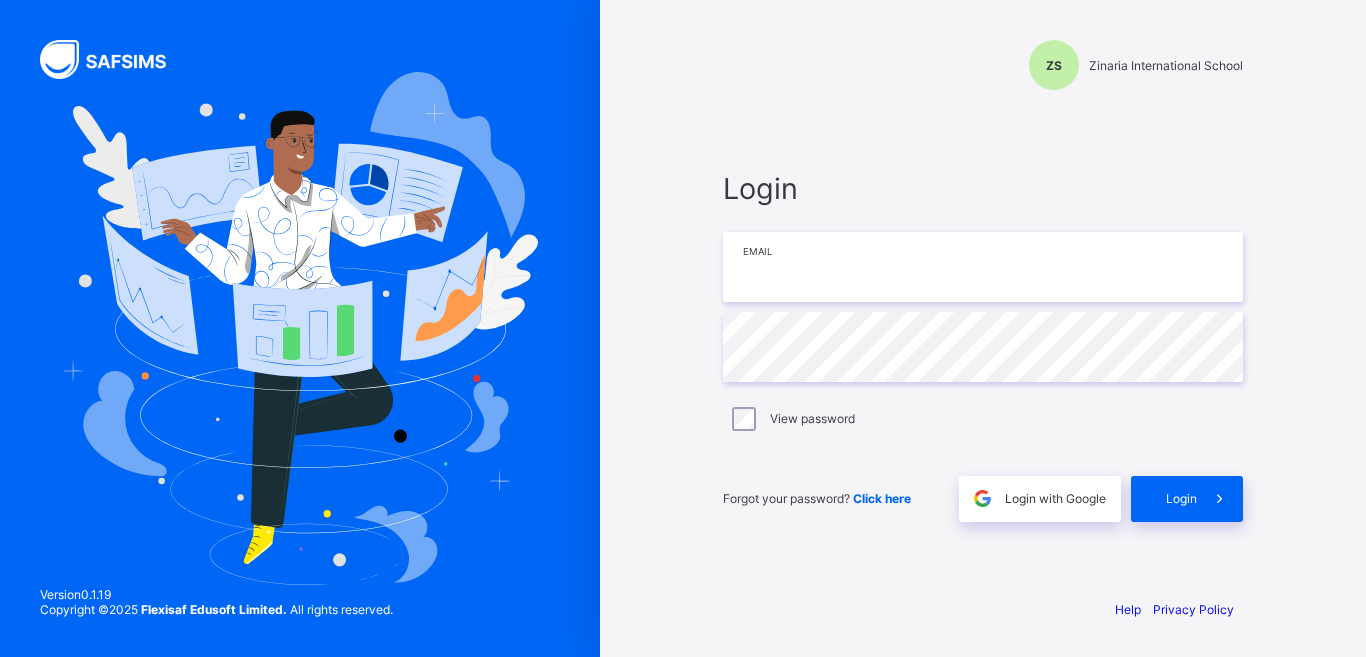 click at bounding box center [983, 267] 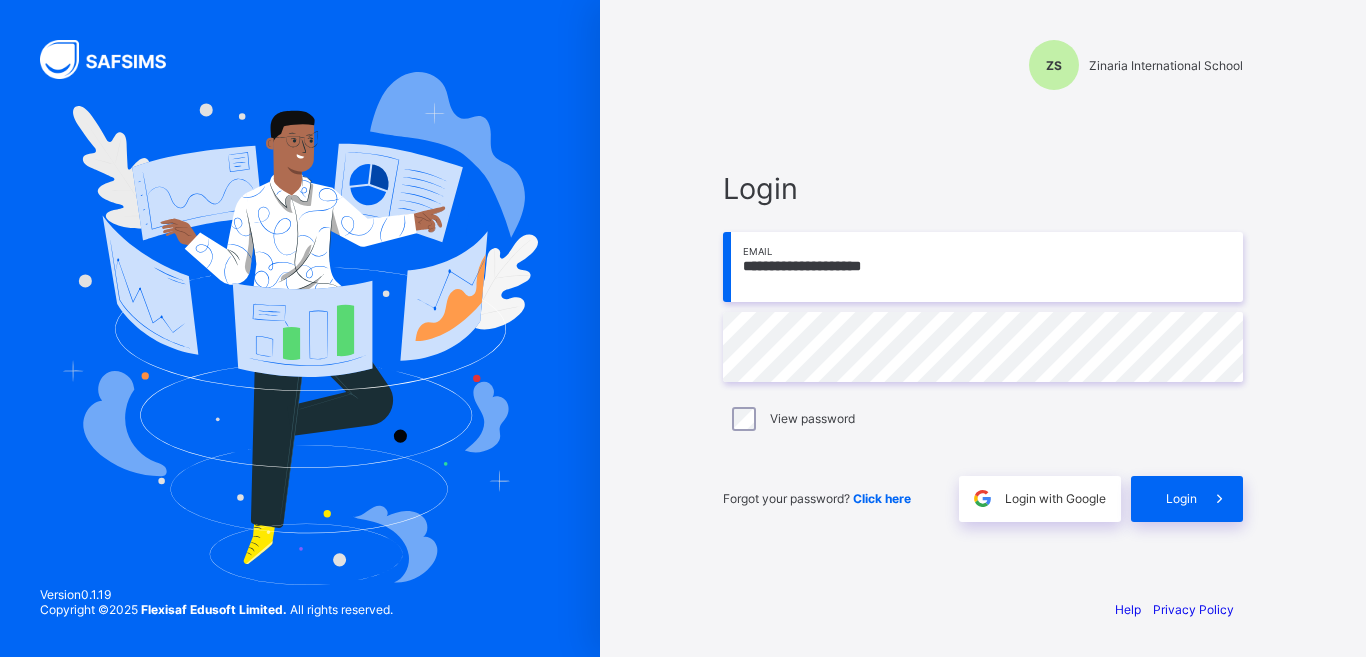 type on "**********" 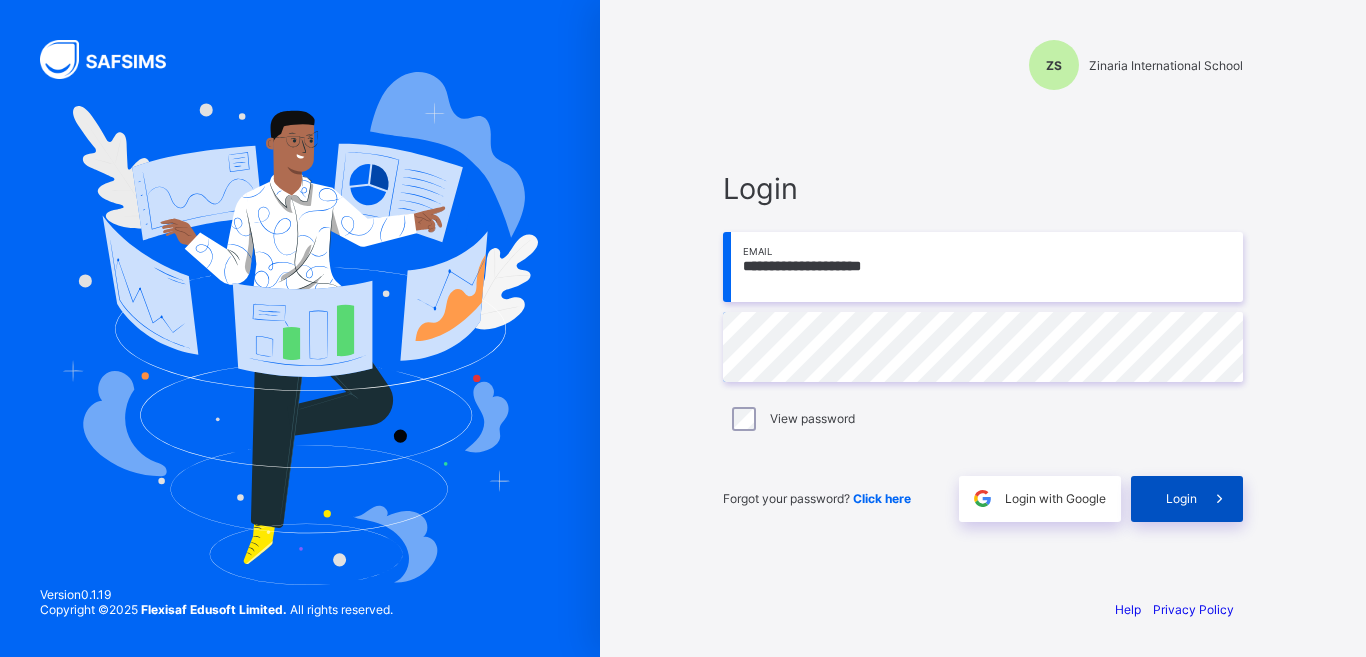 click on "Login" at bounding box center [1187, 499] 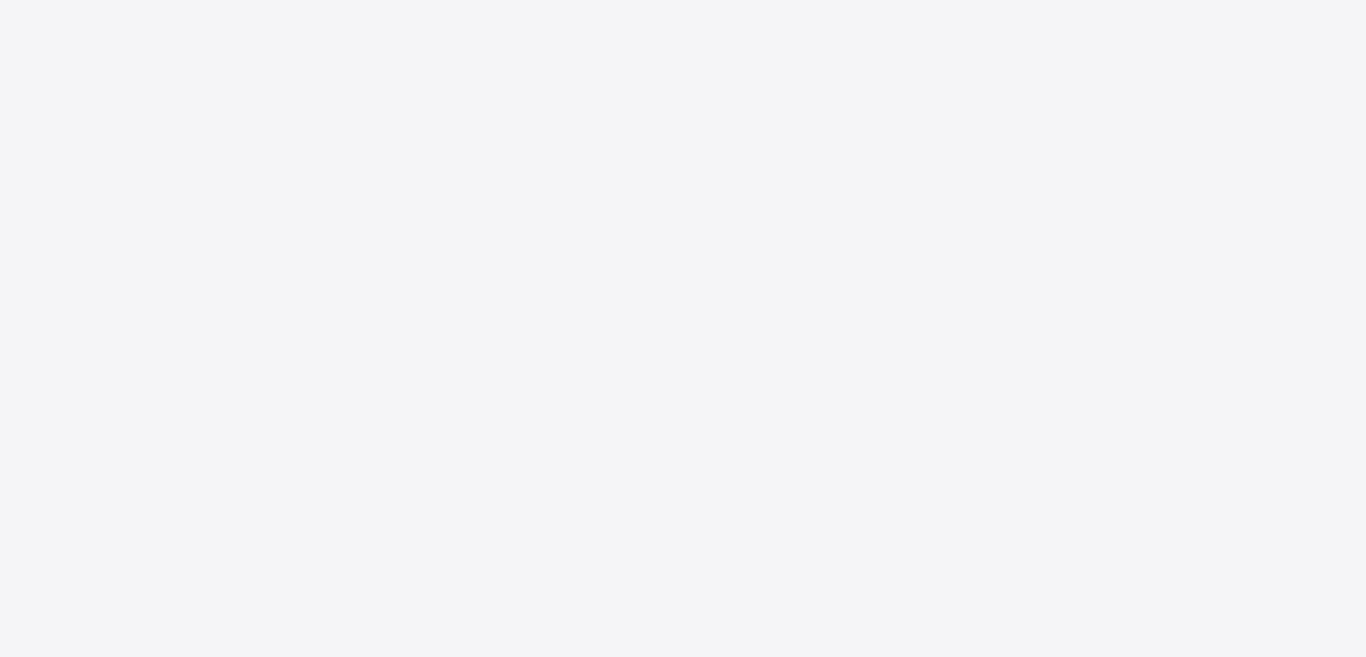 click on "New Update Available Hello there, You can install SAFSIMS on your device for easier access. Dismiss Update app" at bounding box center (683, 328) 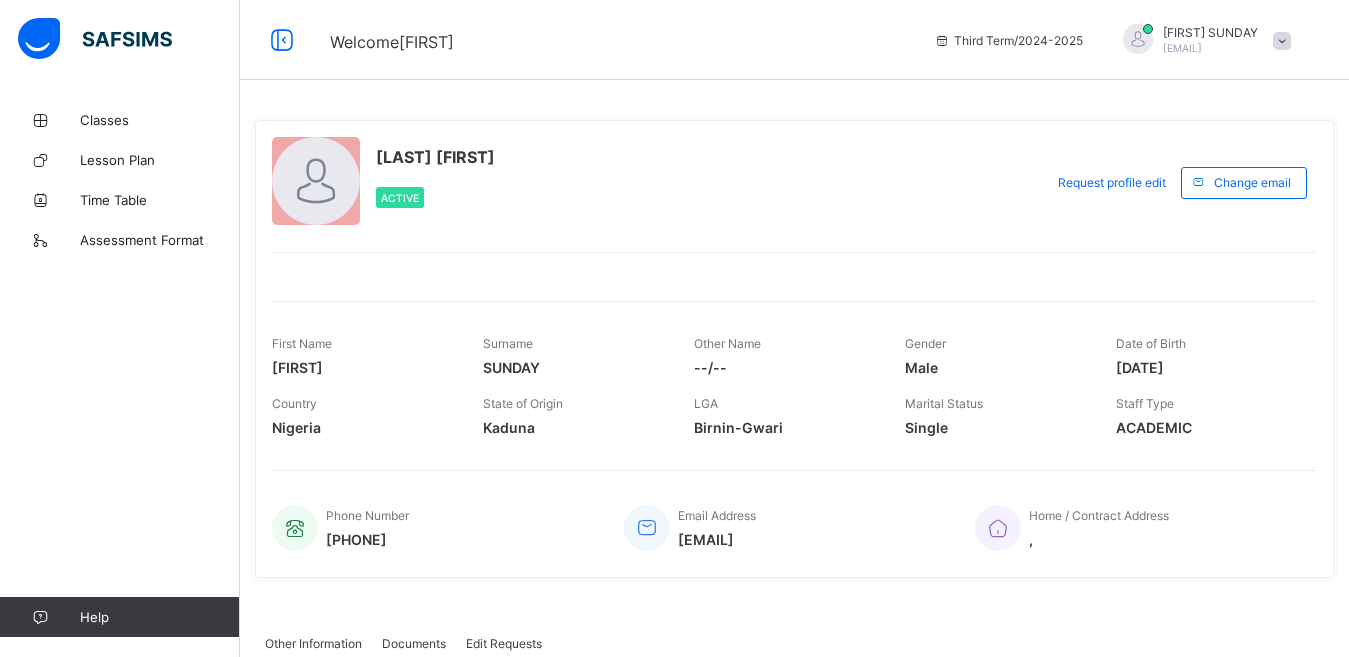 scroll, scrollTop: 0, scrollLeft: 0, axis: both 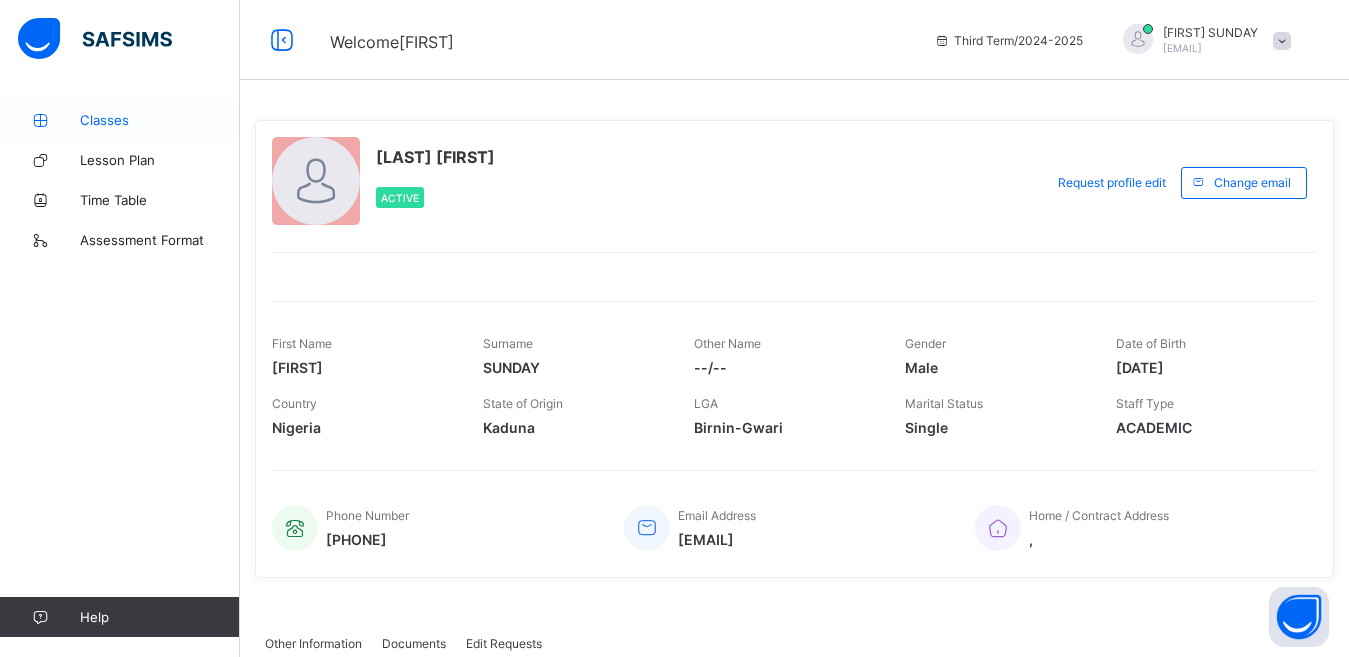 click on "Classes" at bounding box center (160, 120) 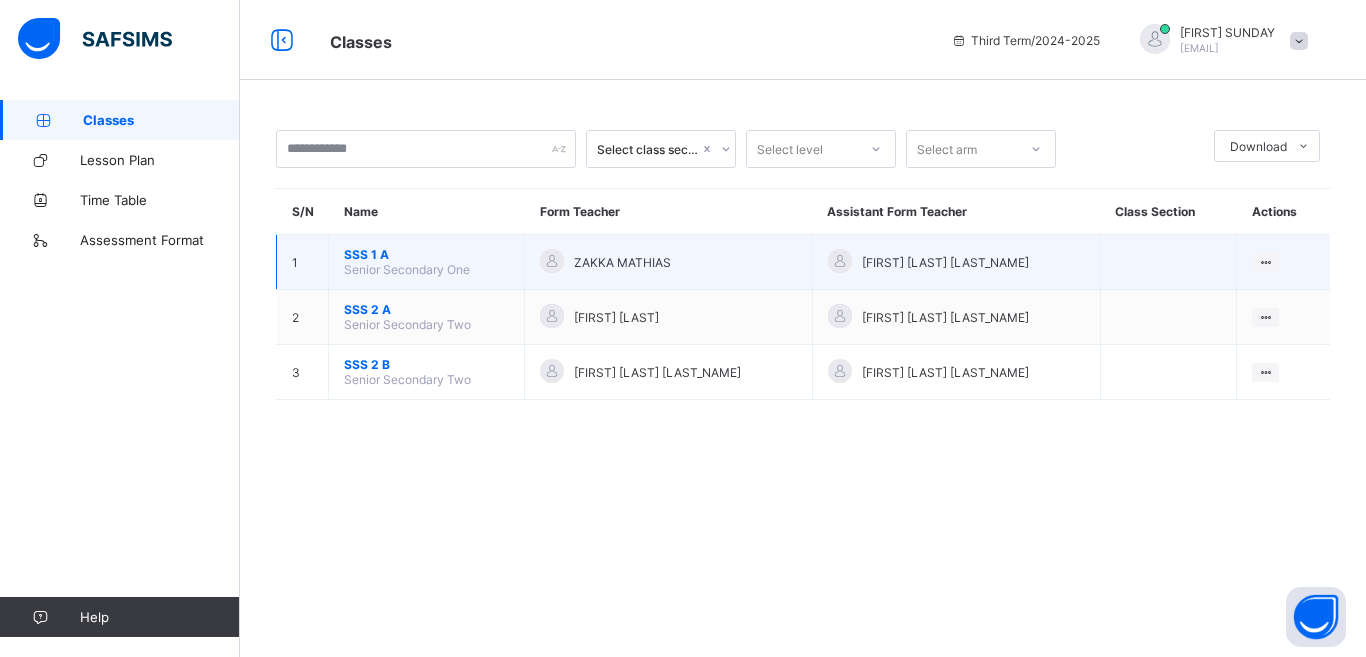 click on "SSS 1   A" at bounding box center (426, 254) 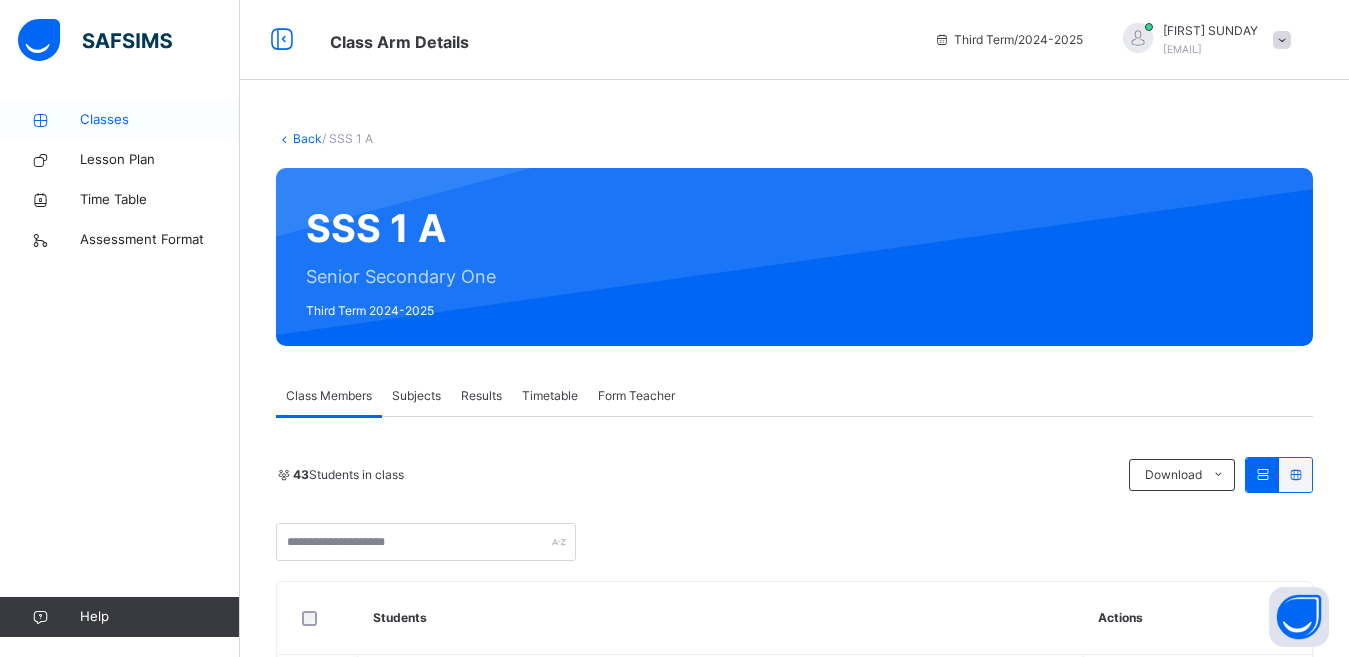 click on "Classes" at bounding box center (160, 120) 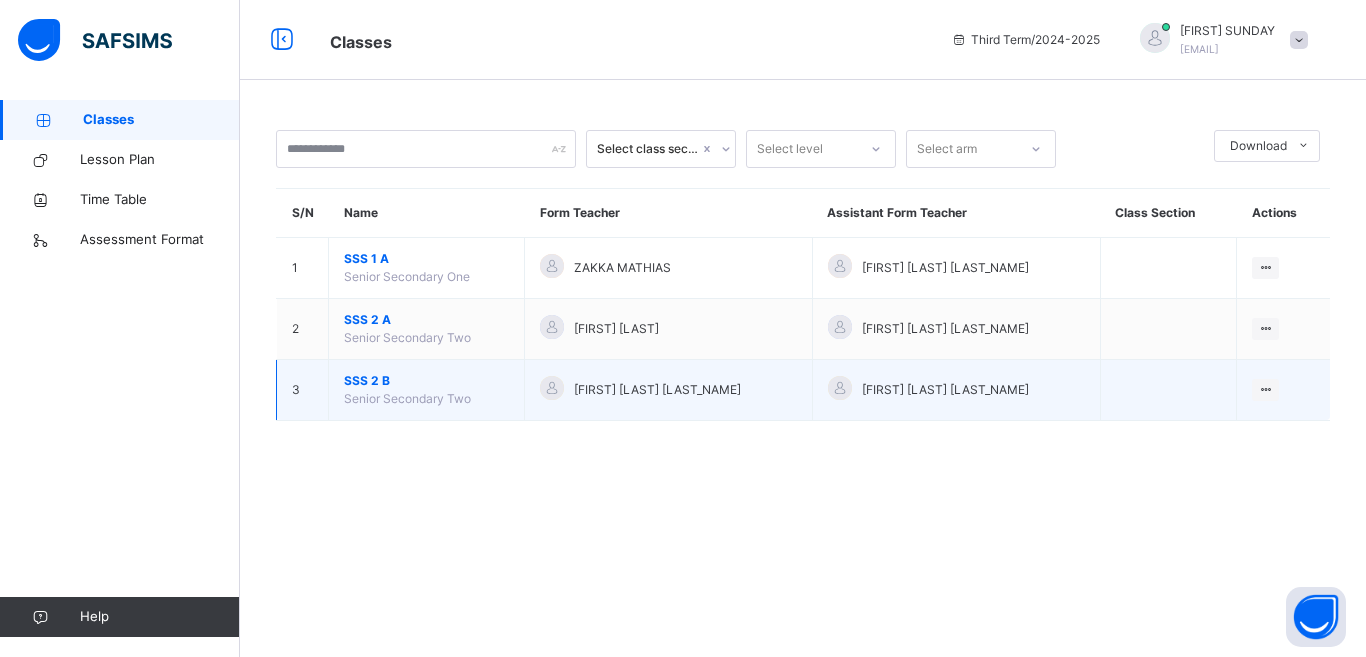 click on "[FIRST] [LAST] [LAST_NAME]" at bounding box center [657, 390] 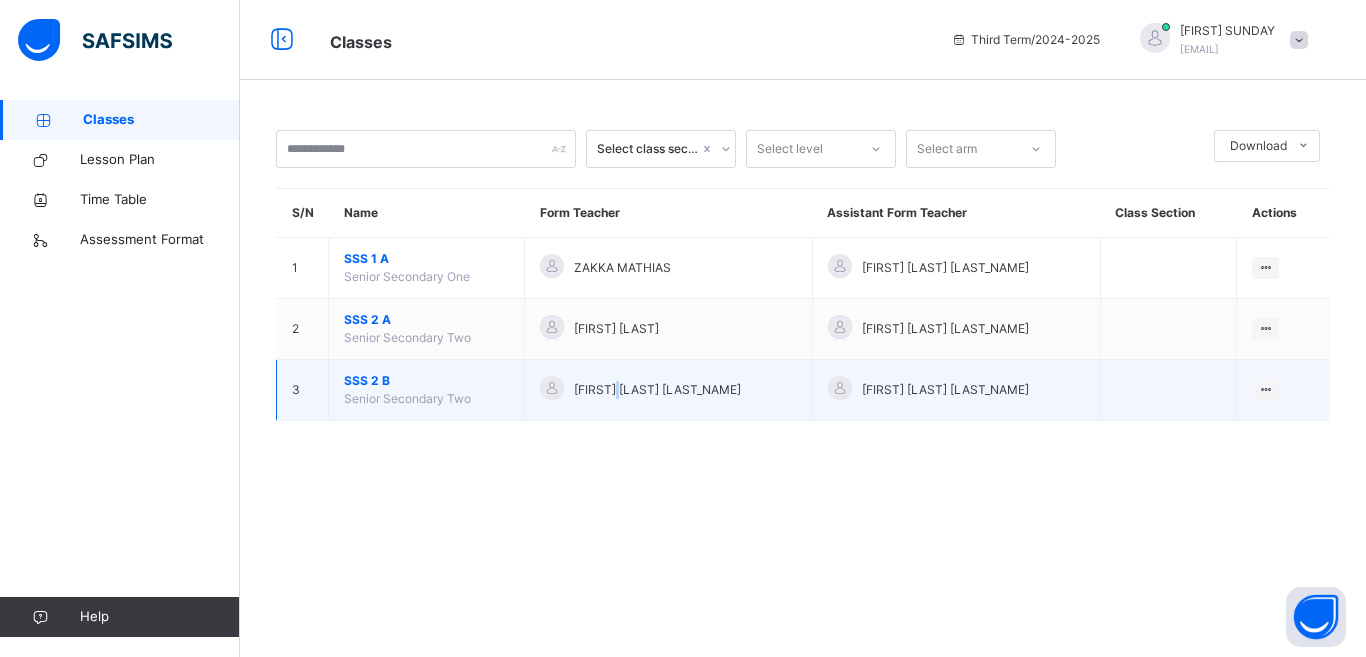 click on "[FIRST] [LAST] [LAST_NAME]" at bounding box center [657, 390] 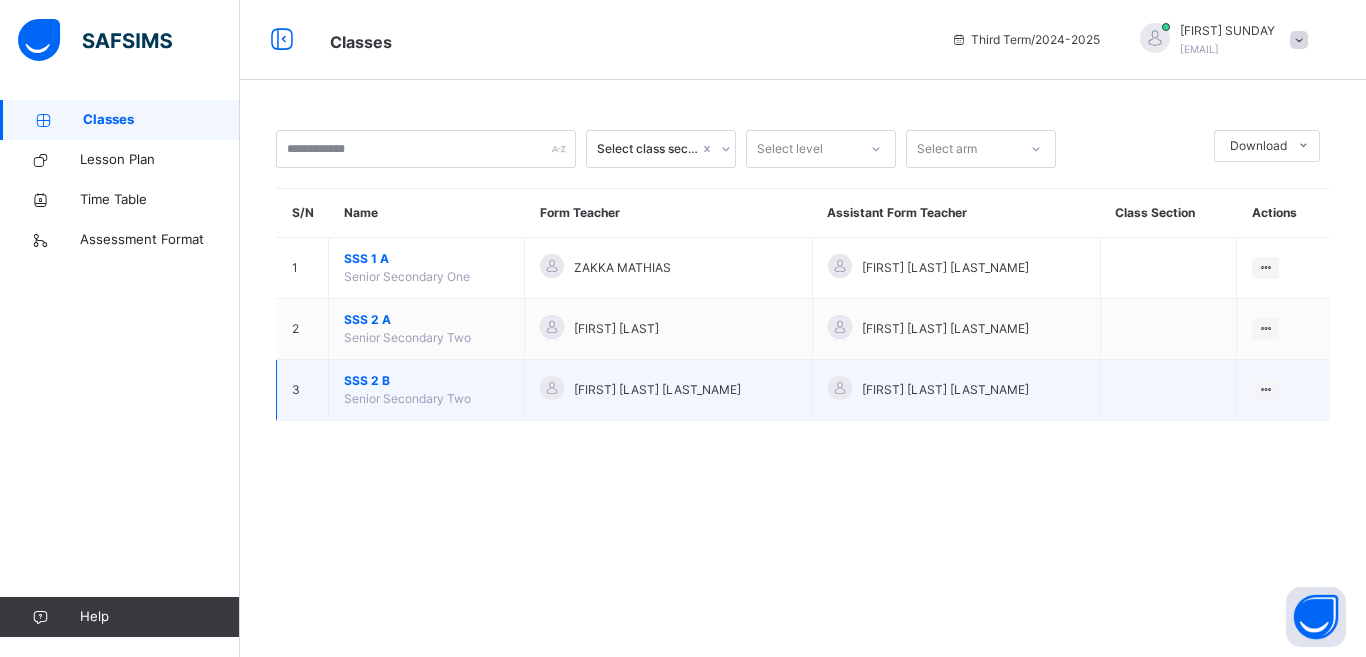click on "SSS 2   B" at bounding box center [426, 381] 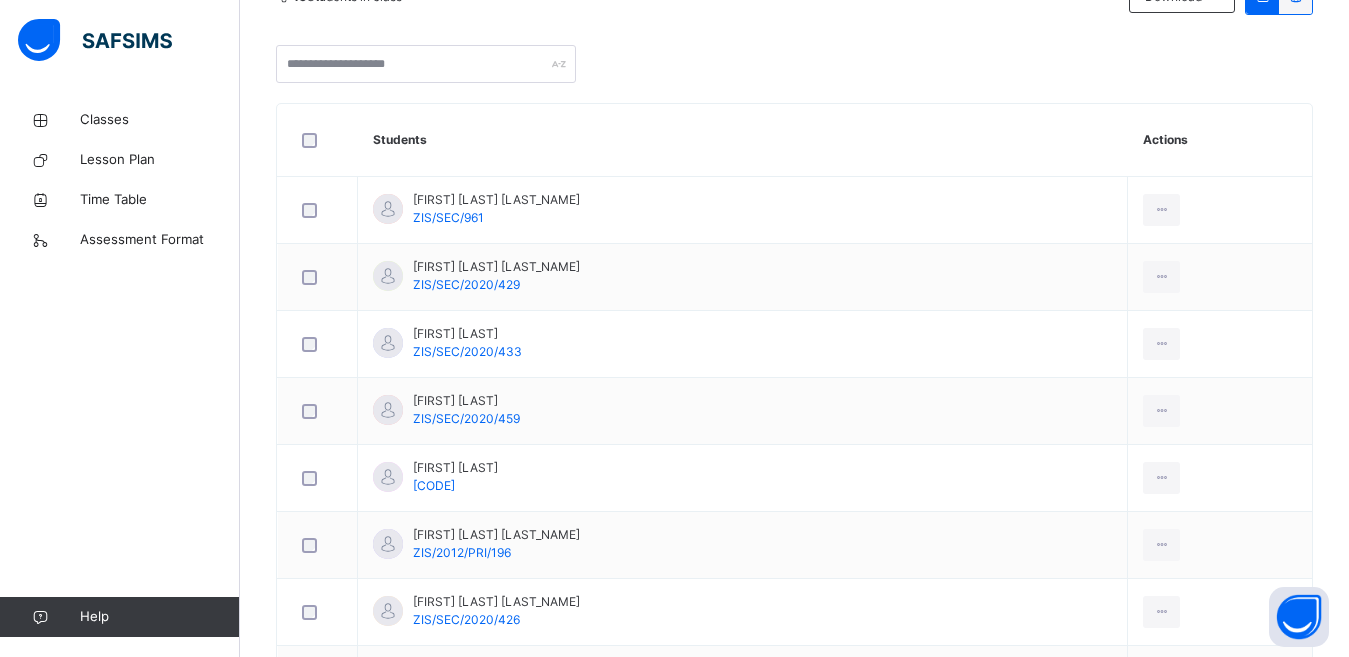 scroll, scrollTop: 553, scrollLeft: 0, axis: vertical 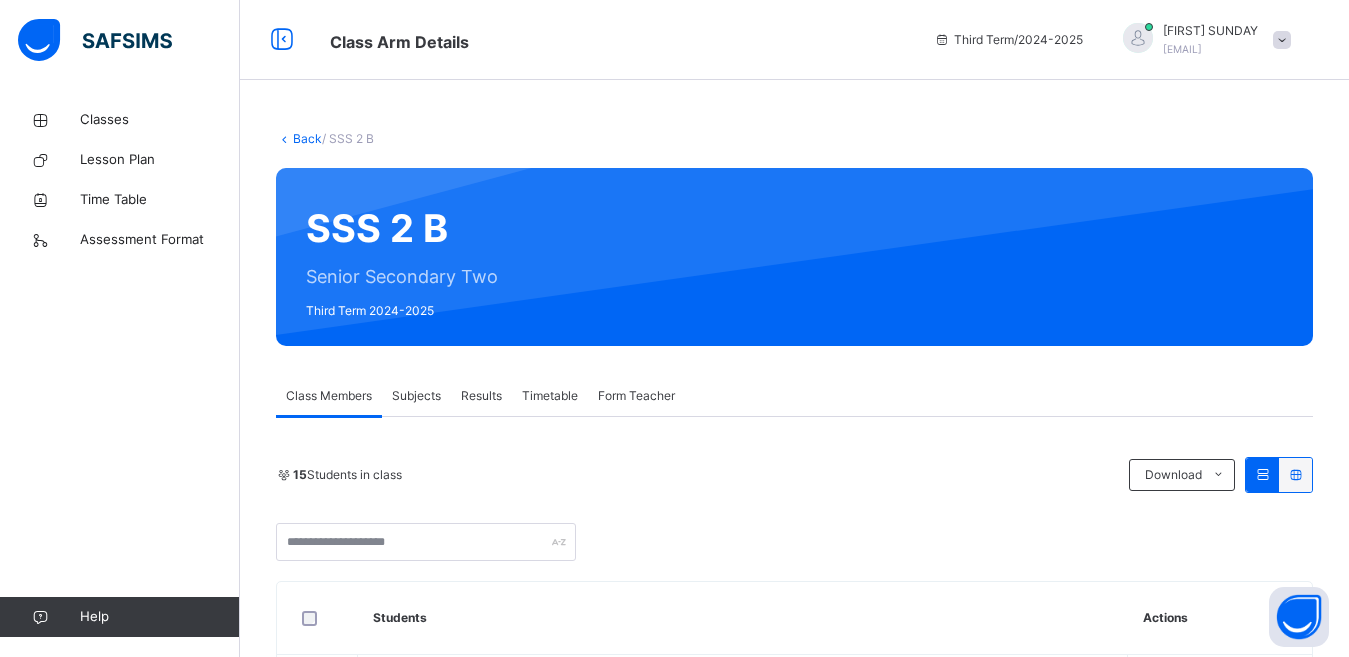 click on "Subjects" at bounding box center [416, 396] 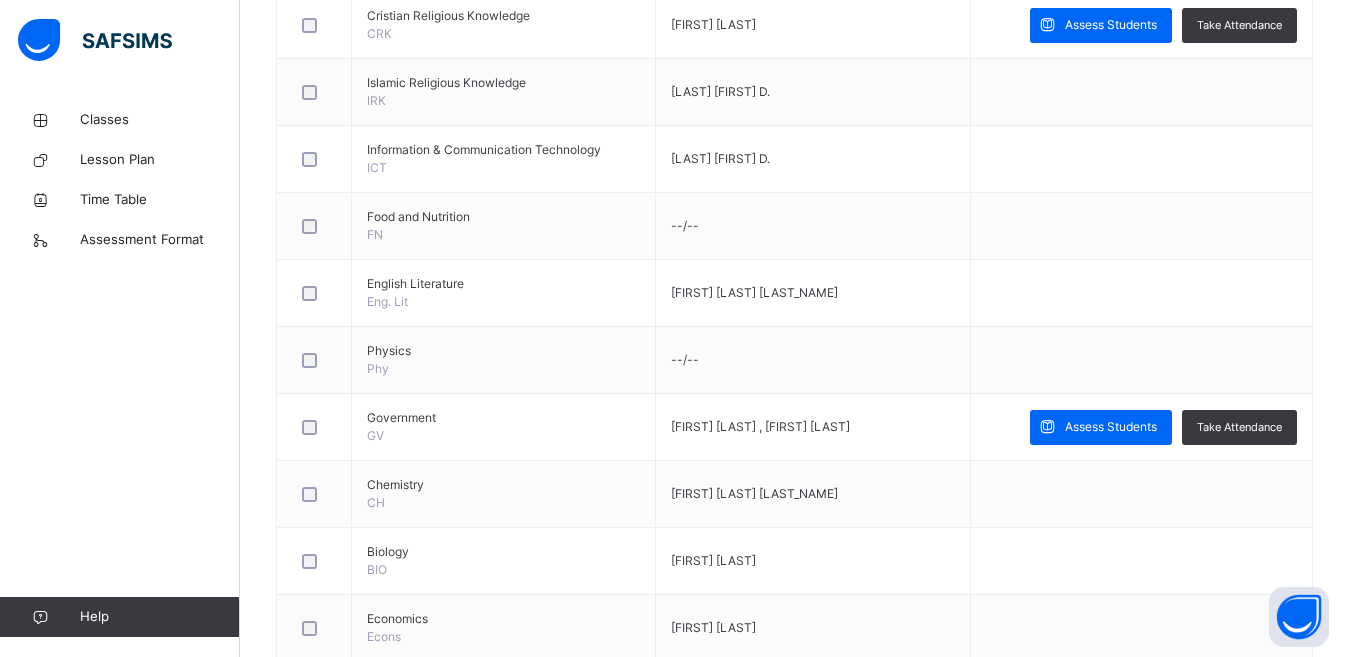 scroll, scrollTop: 778, scrollLeft: 0, axis: vertical 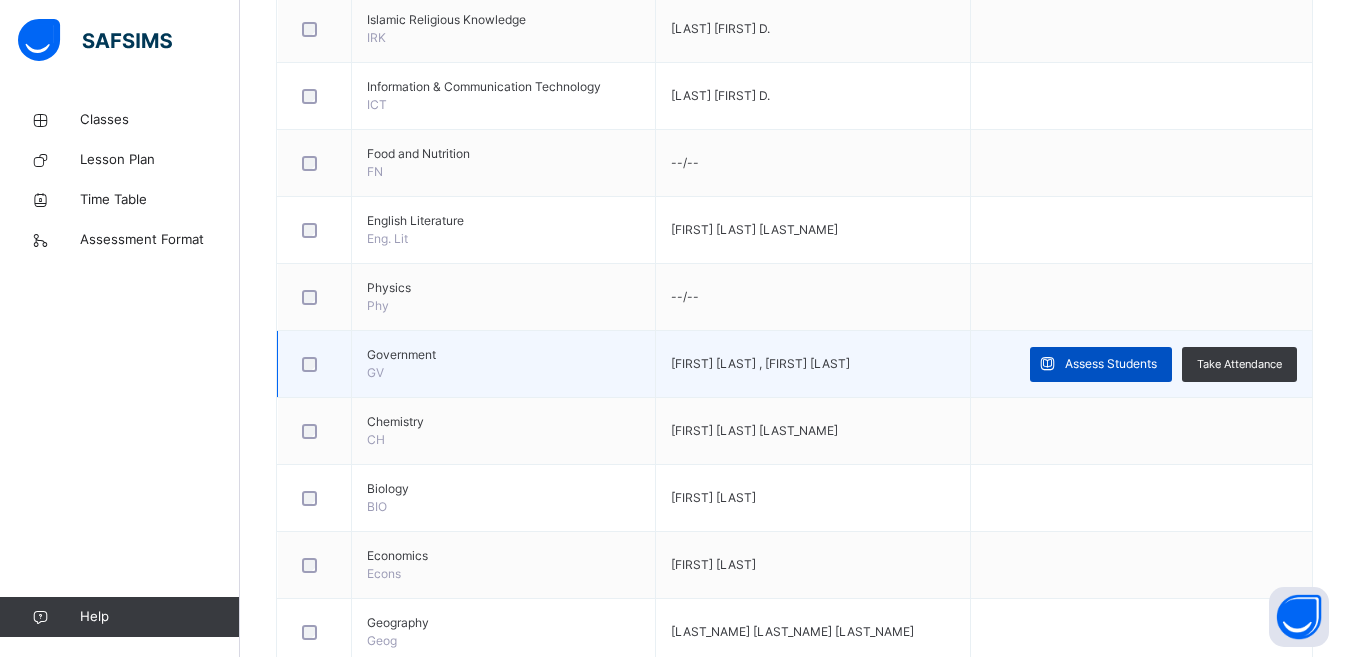 click on "Assess Students" at bounding box center [1111, 364] 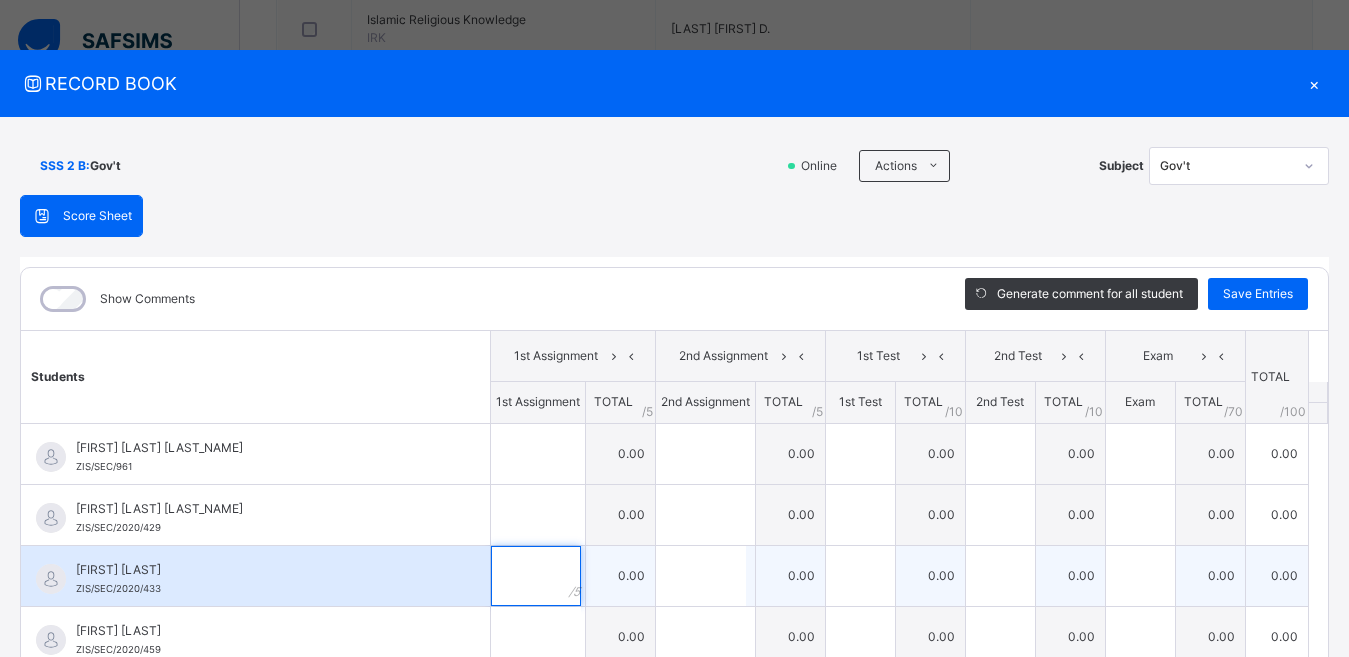 click at bounding box center [538, 576] 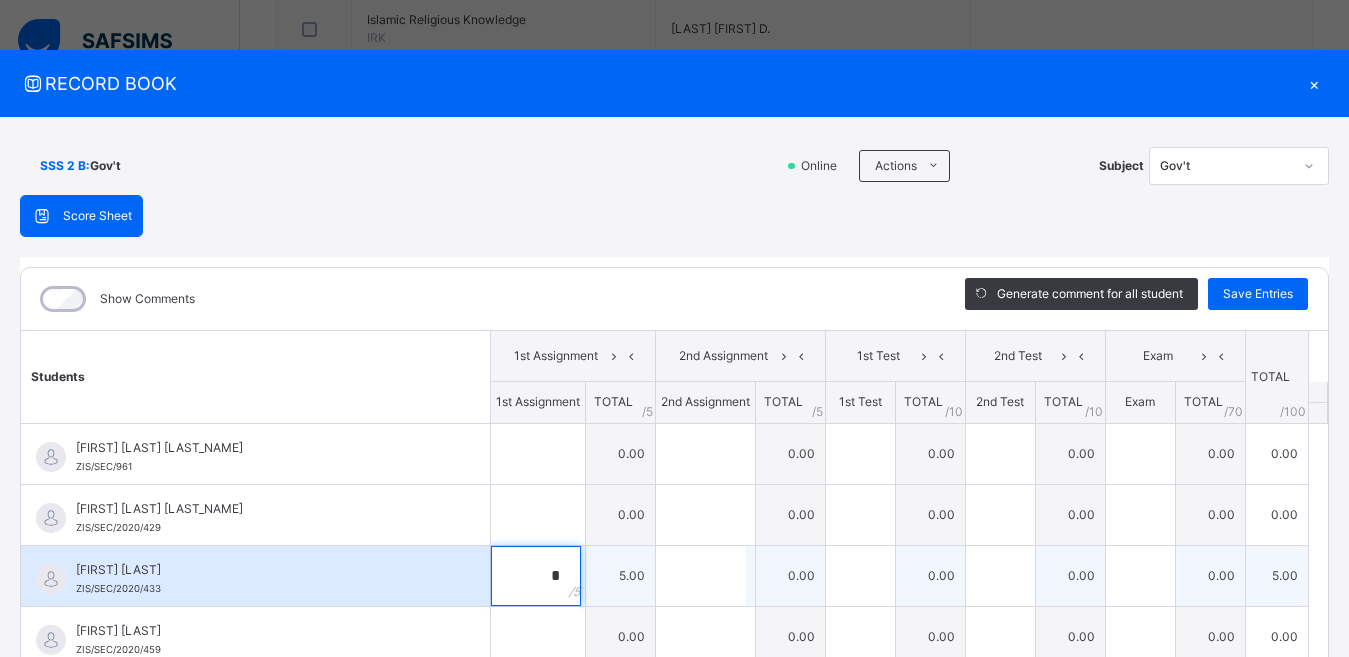 type on "*" 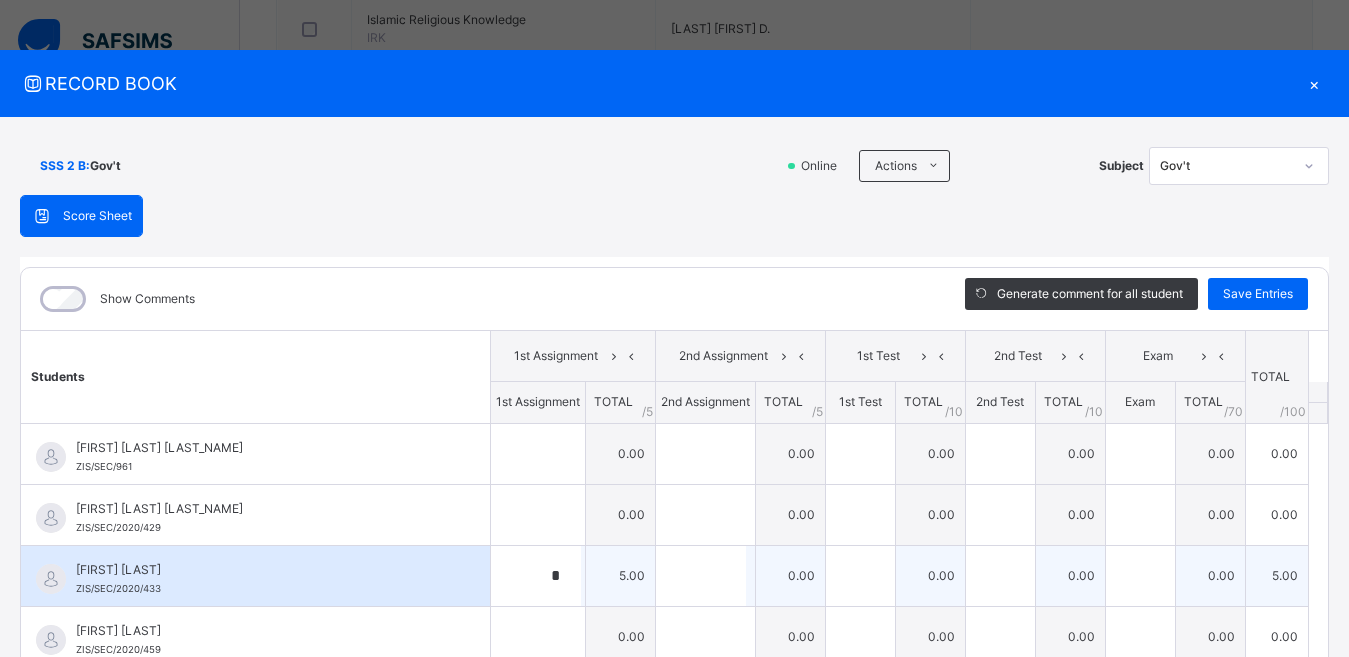 click on "5.00" at bounding box center (620, 575) 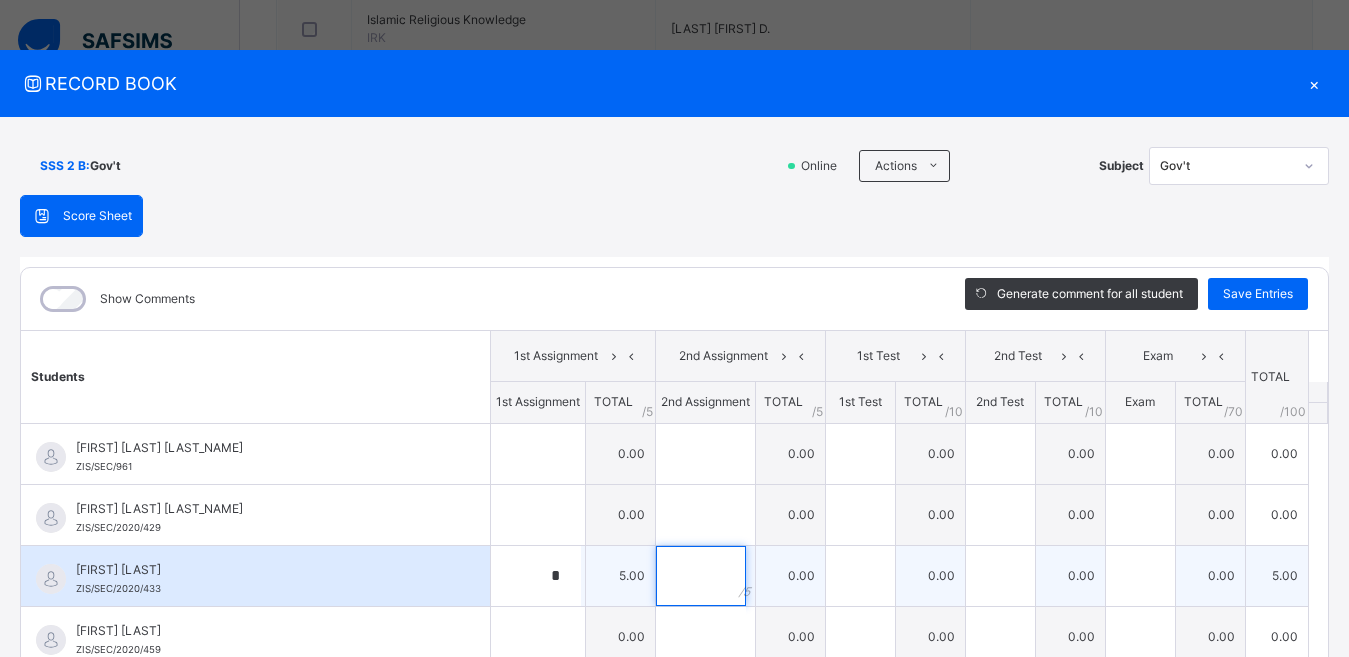 click at bounding box center (701, 576) 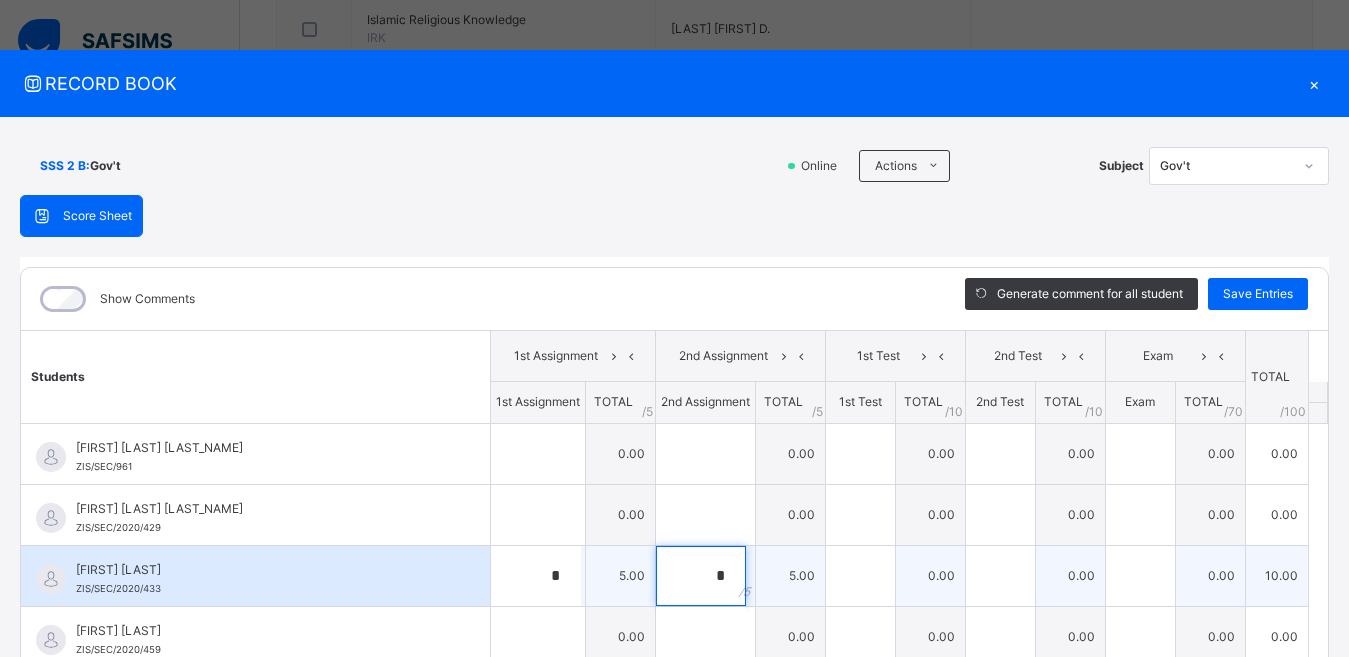 type on "*" 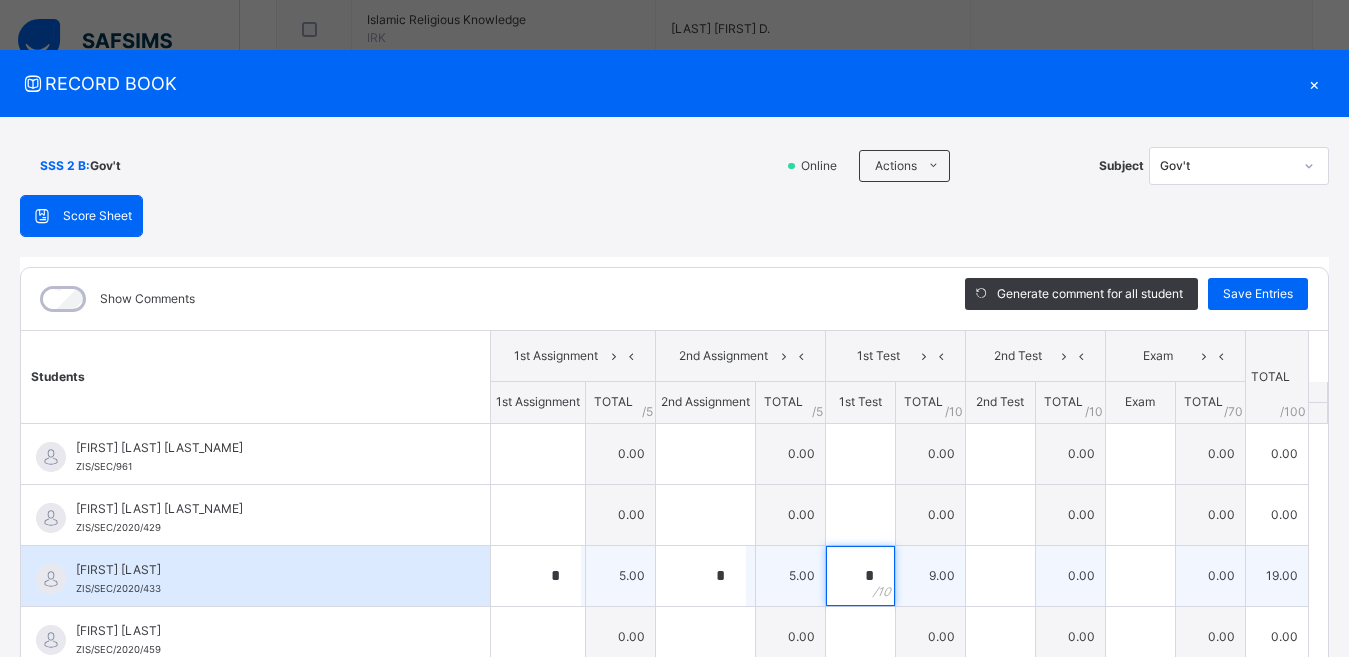 type on "*" 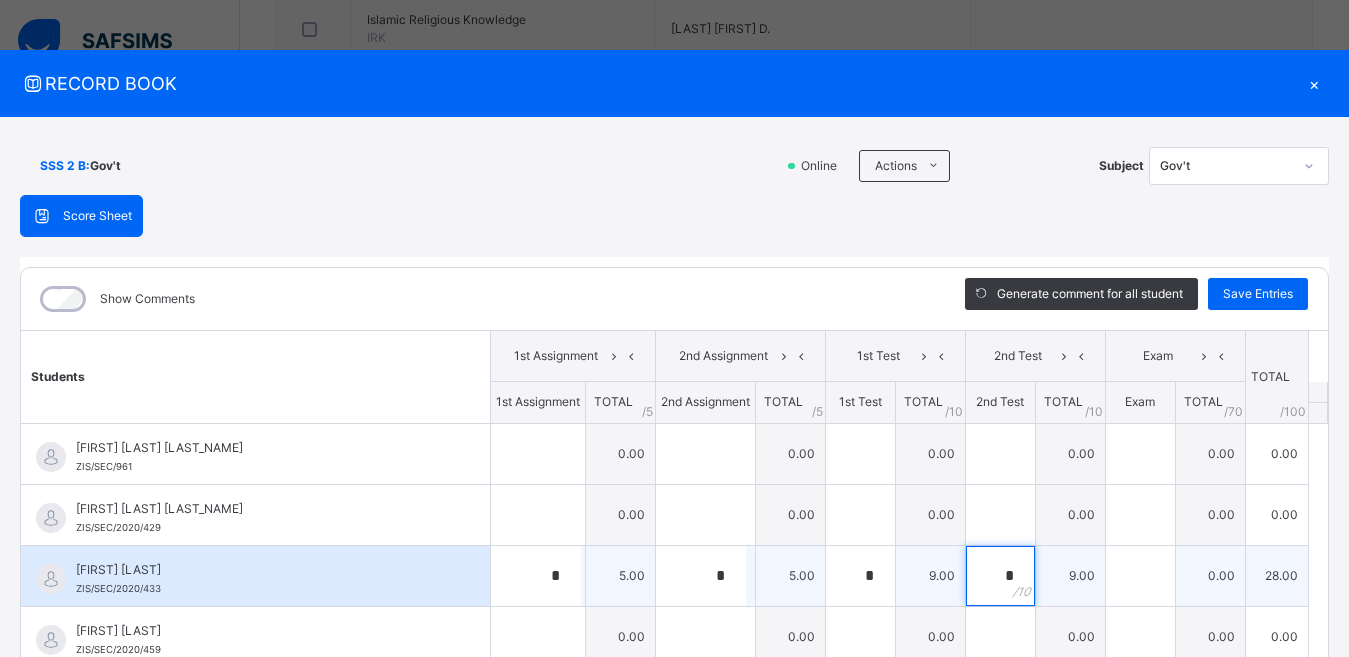 type on "*" 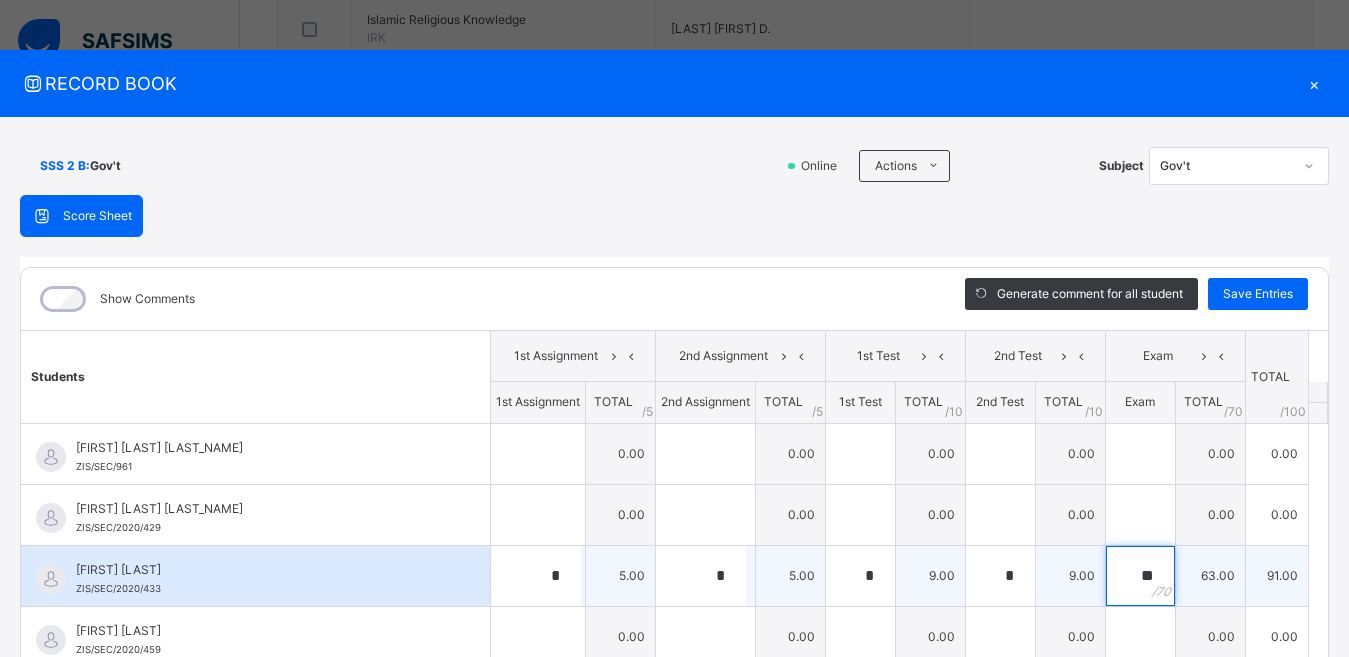 type on "**" 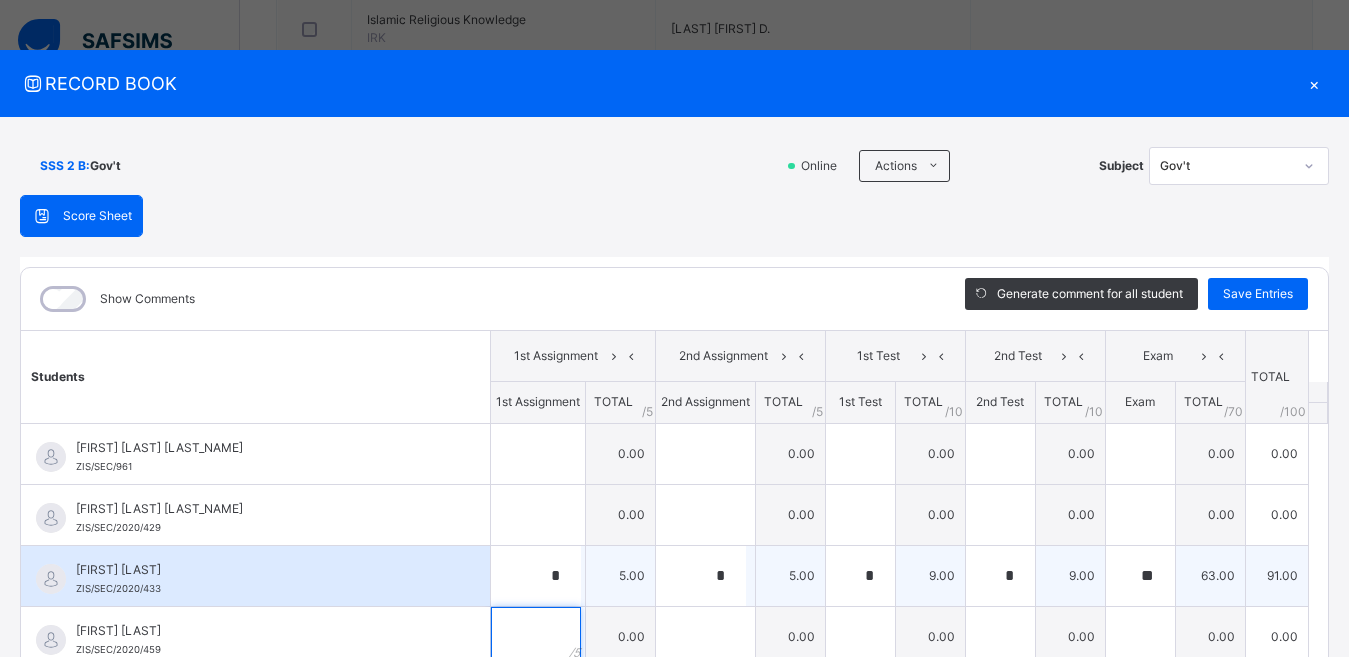 scroll, scrollTop: 10, scrollLeft: 0, axis: vertical 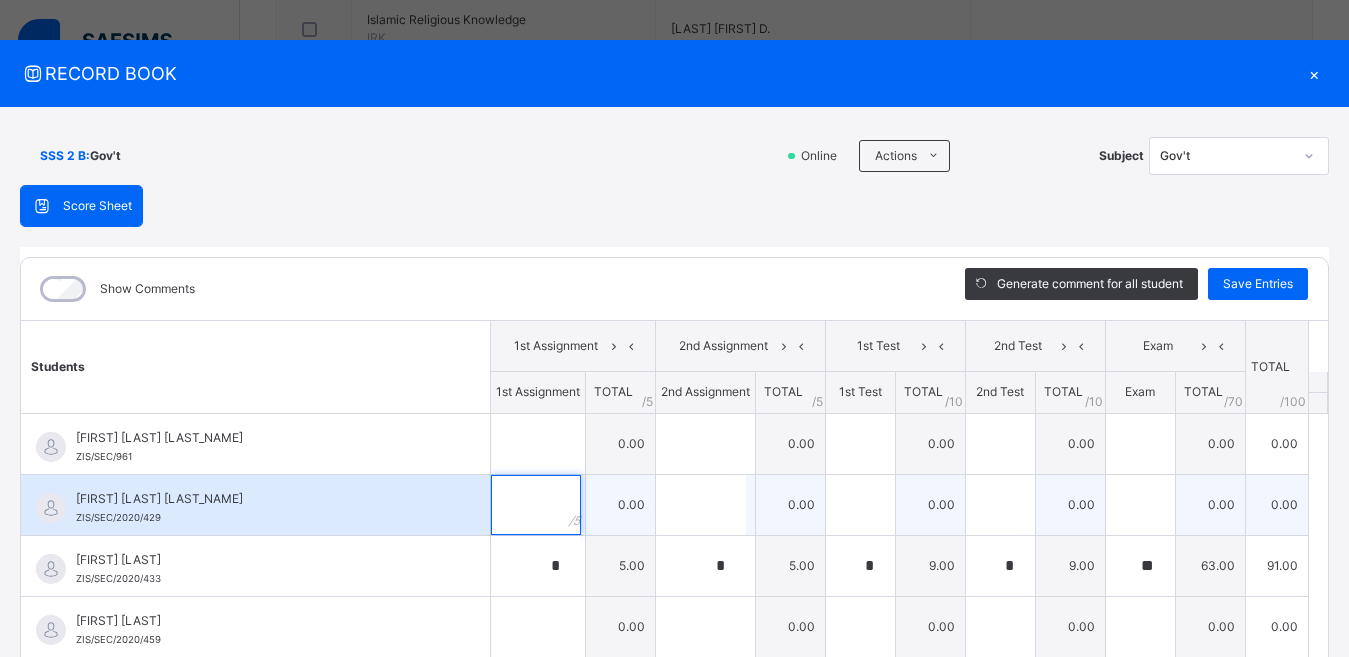 click at bounding box center [538, 505] 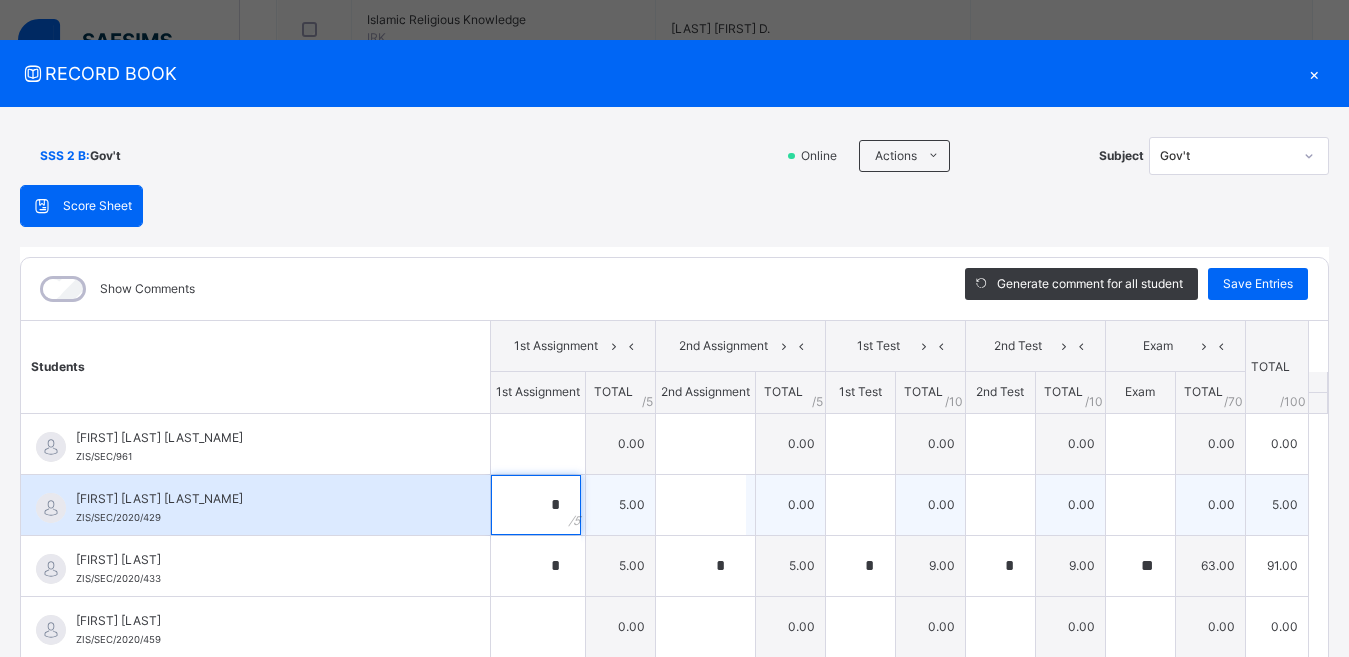 type on "*" 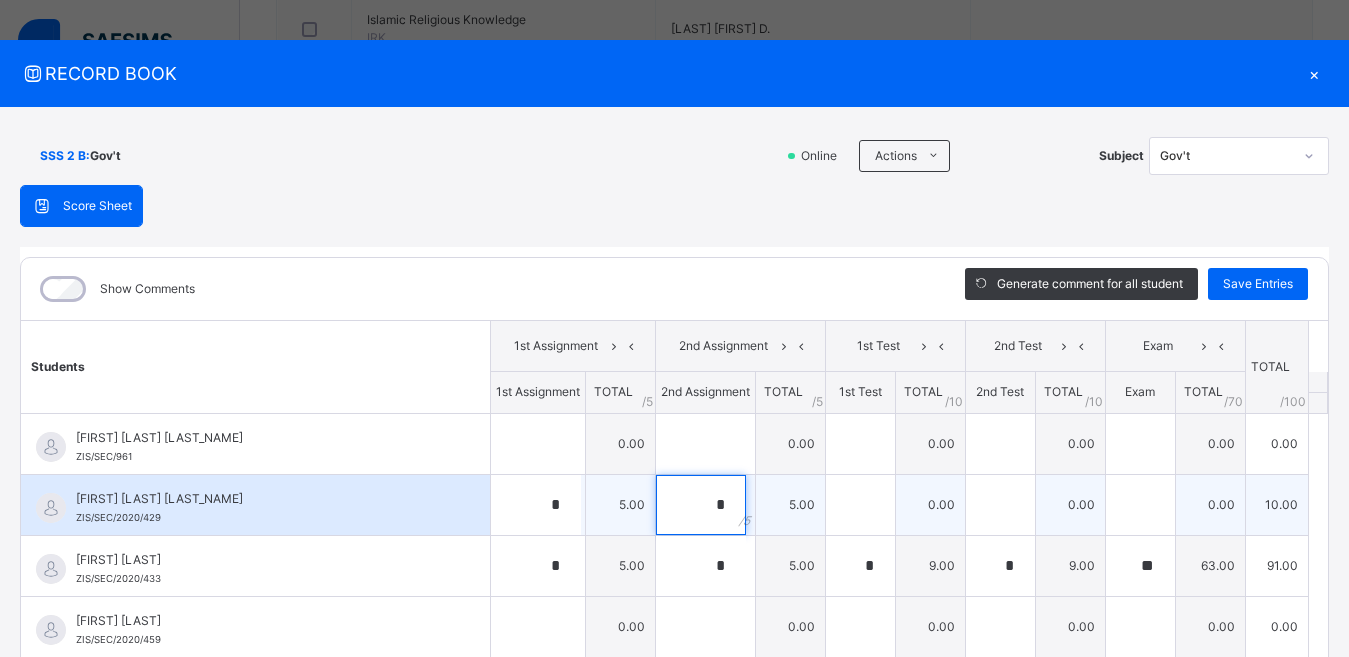 type on "*" 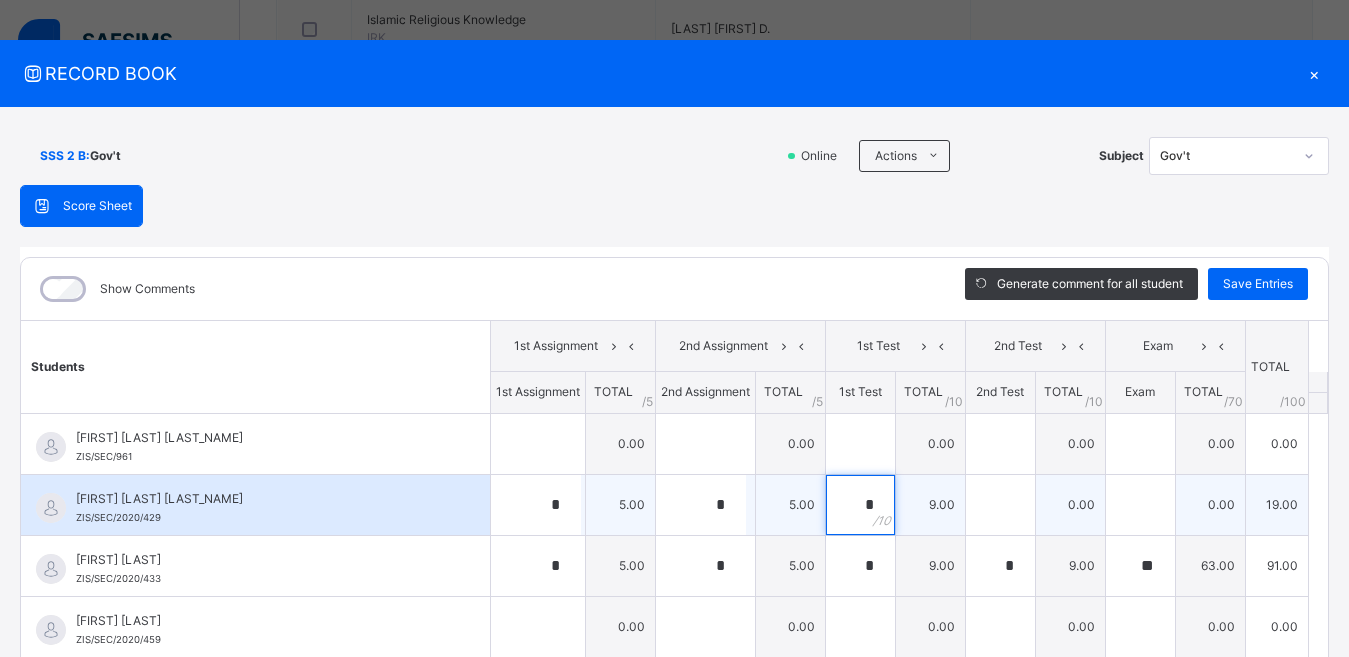 type on "*" 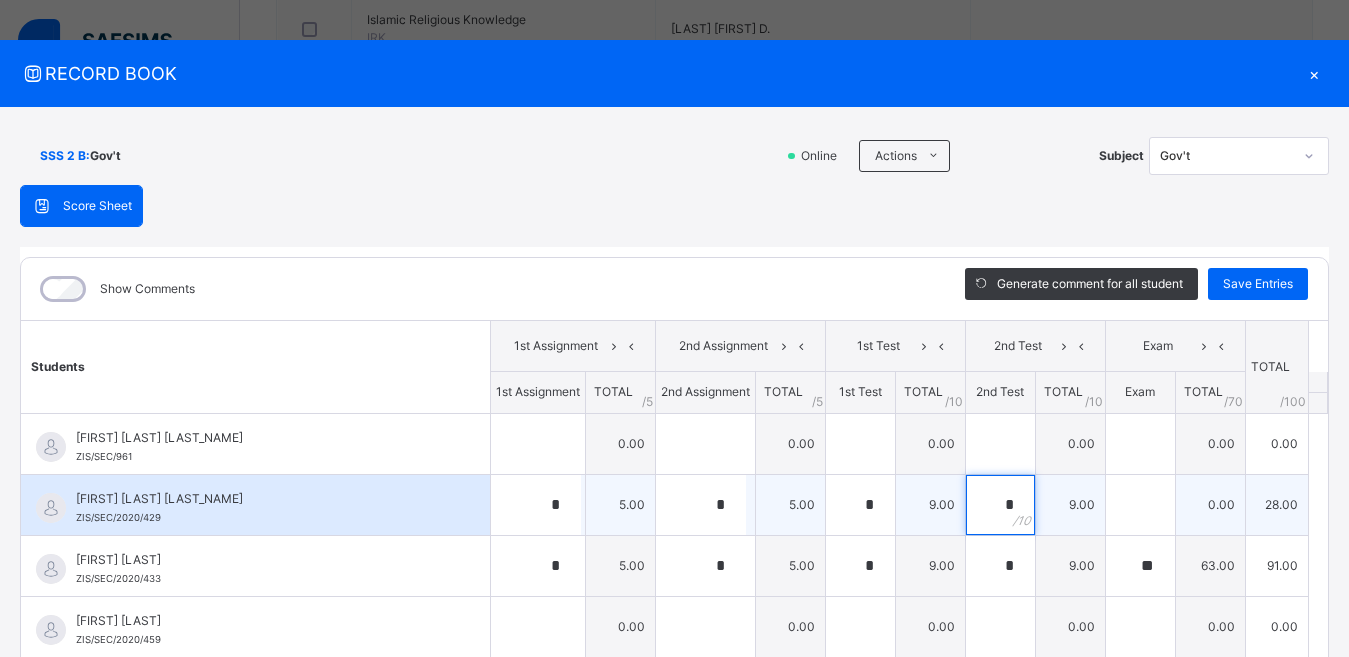 type on "*" 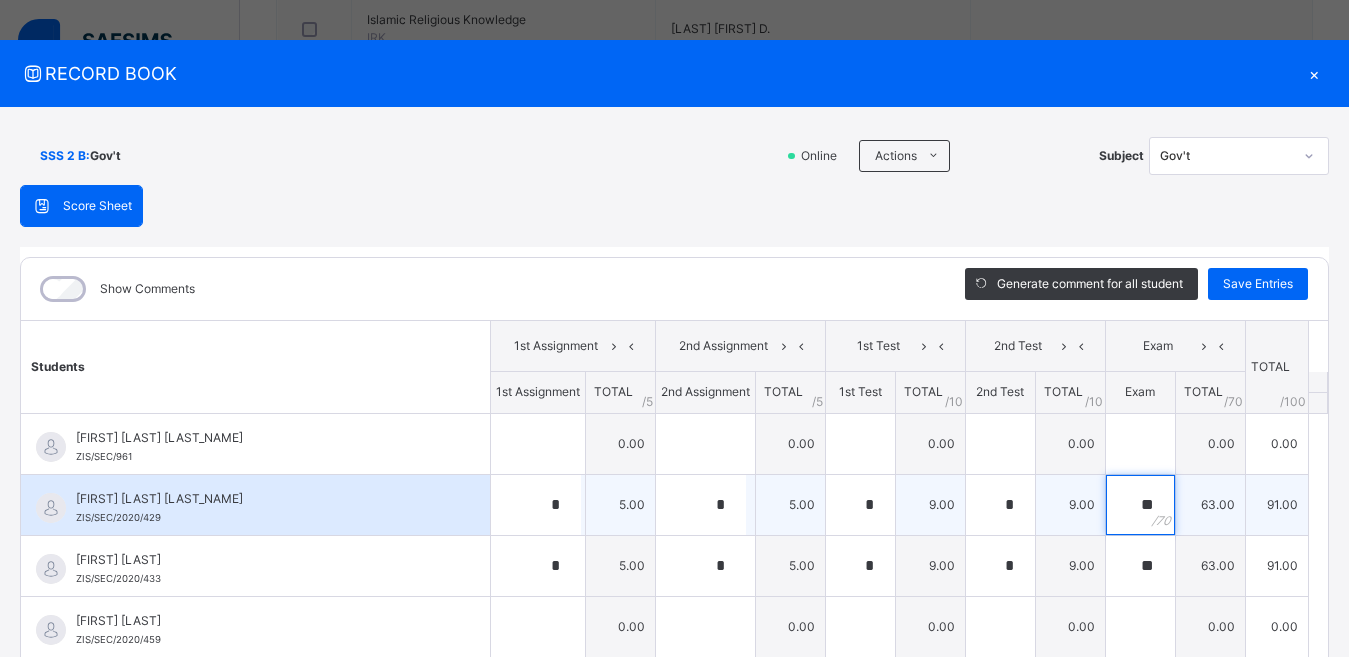 type on "**" 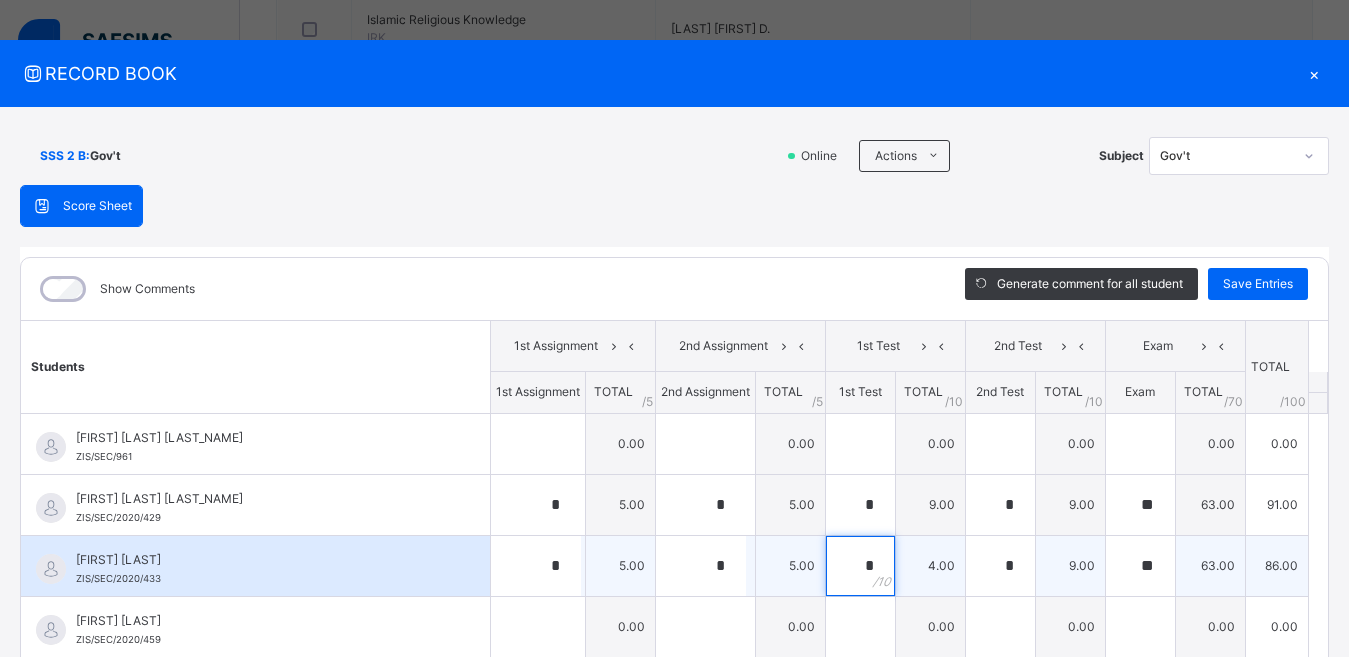 type on "*" 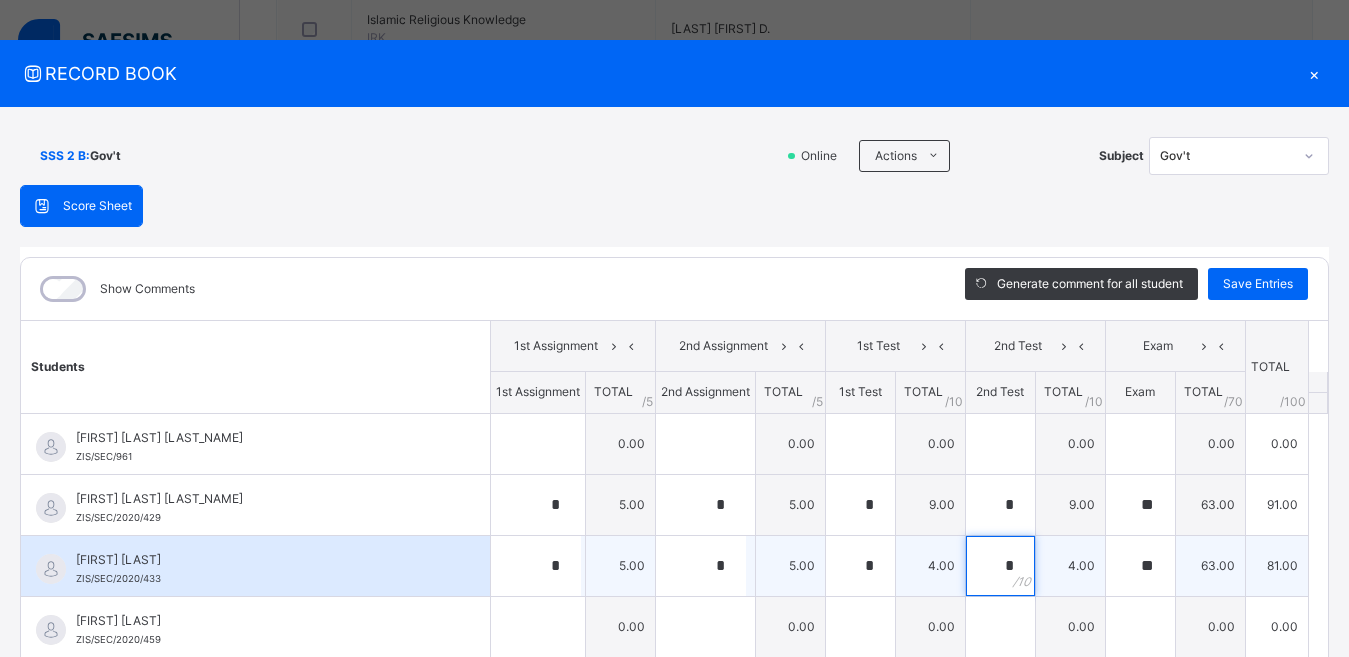 type on "*" 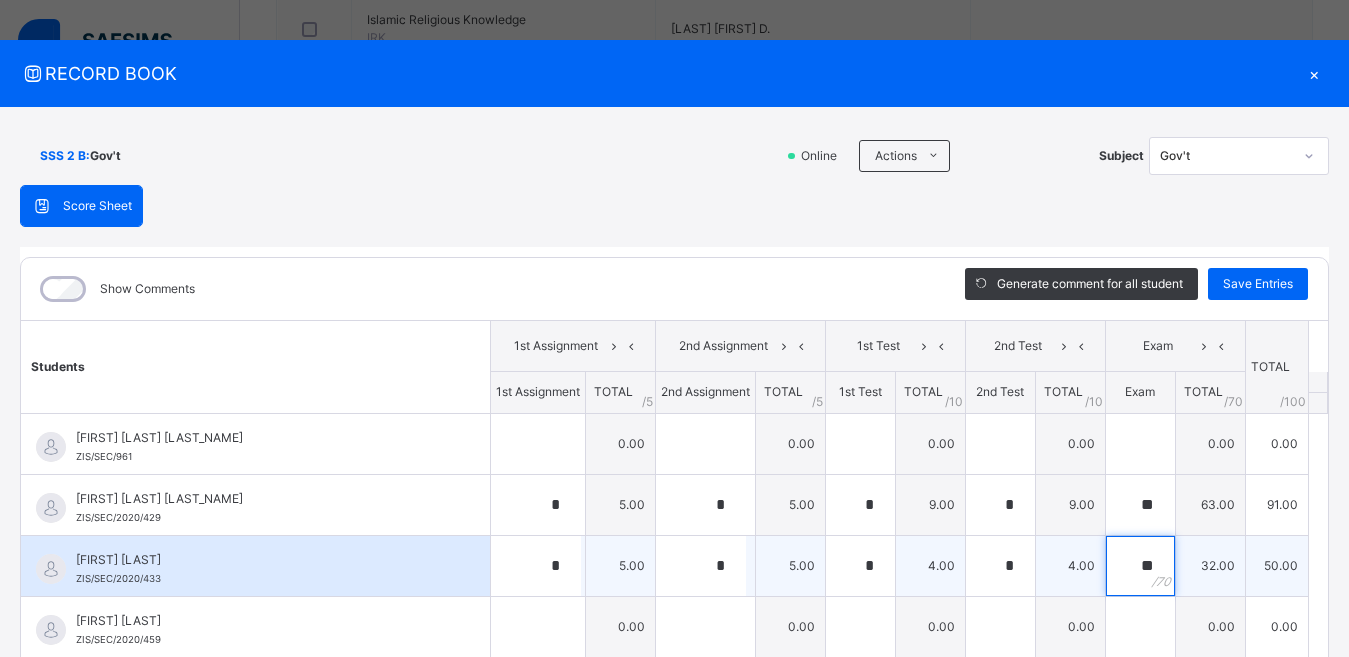 type on "**" 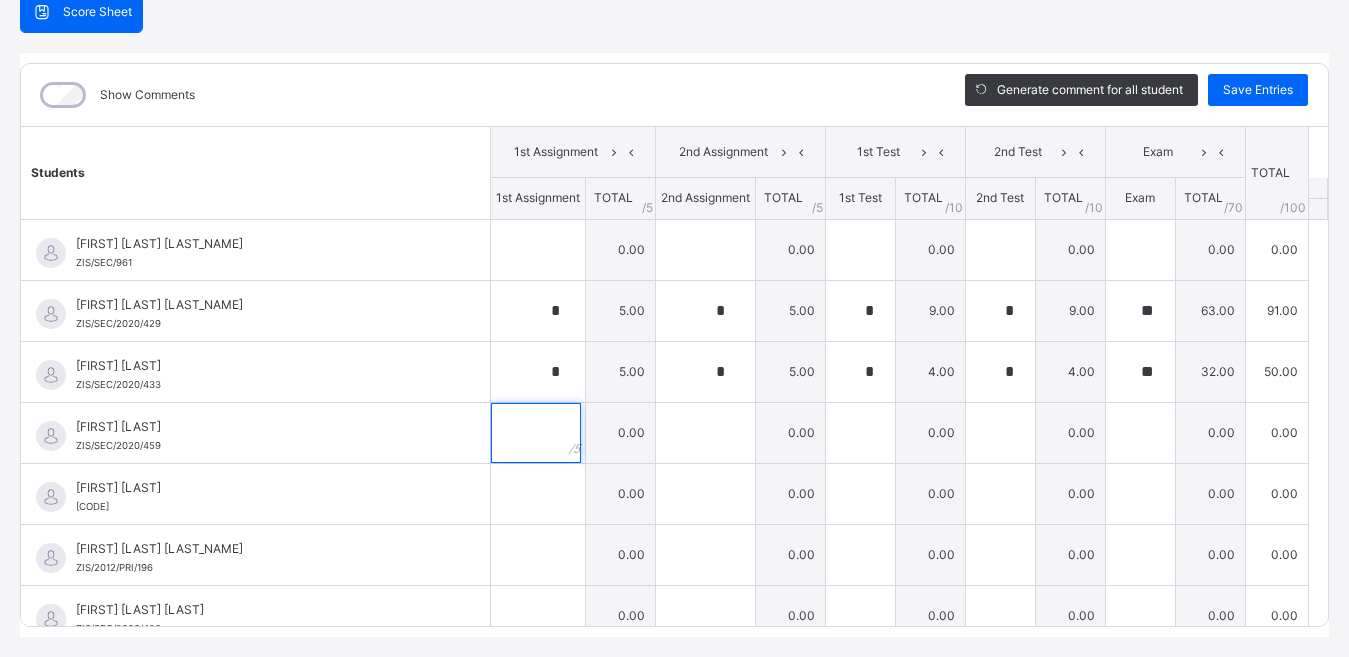 scroll, scrollTop: 206, scrollLeft: 0, axis: vertical 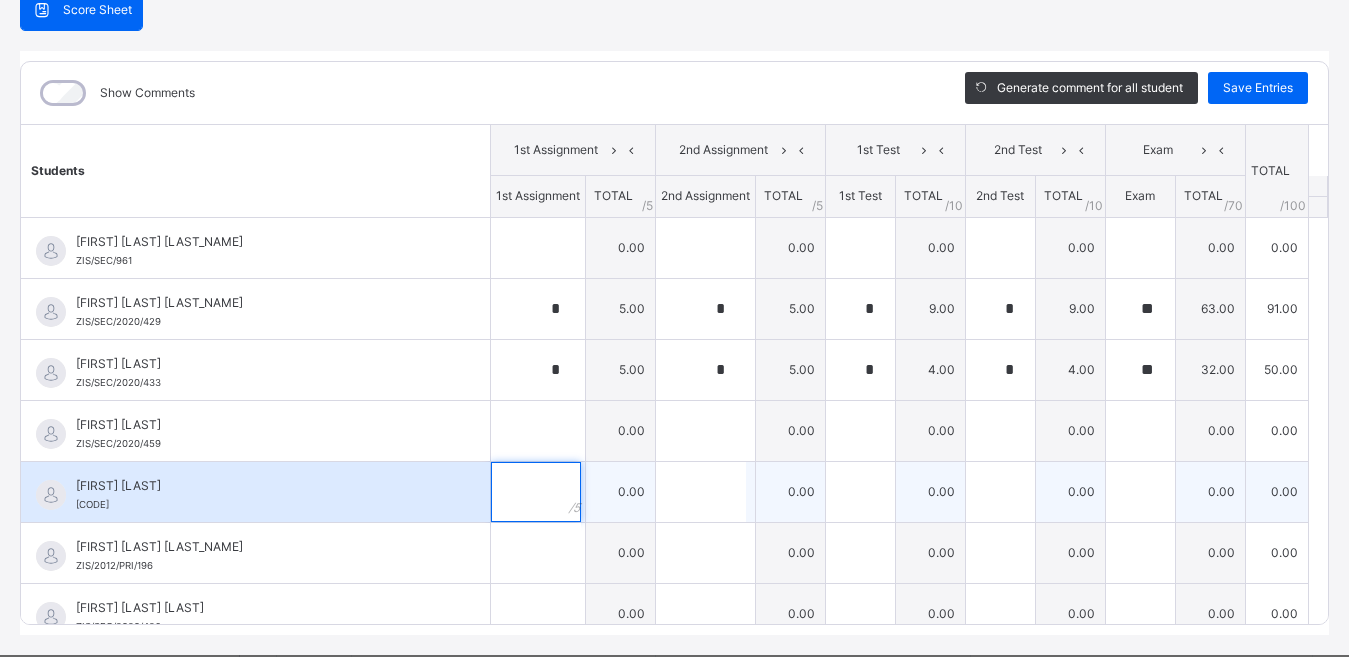 click at bounding box center (538, 492) 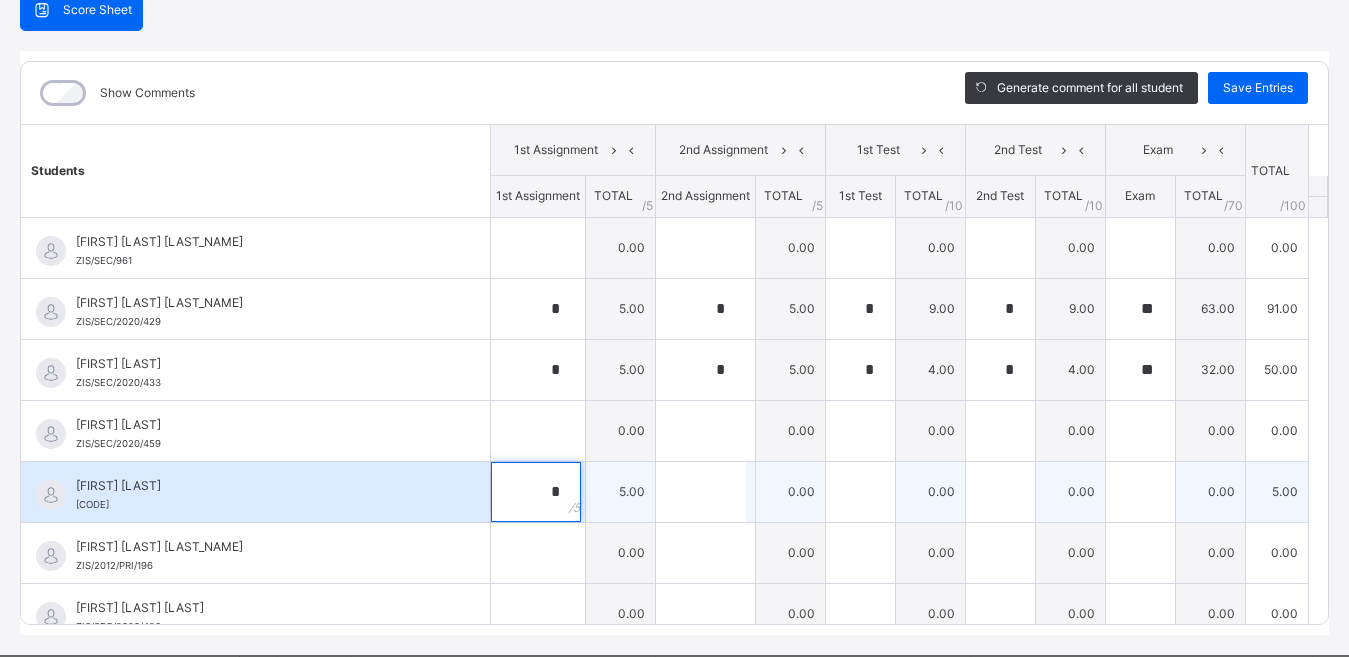 type on "*" 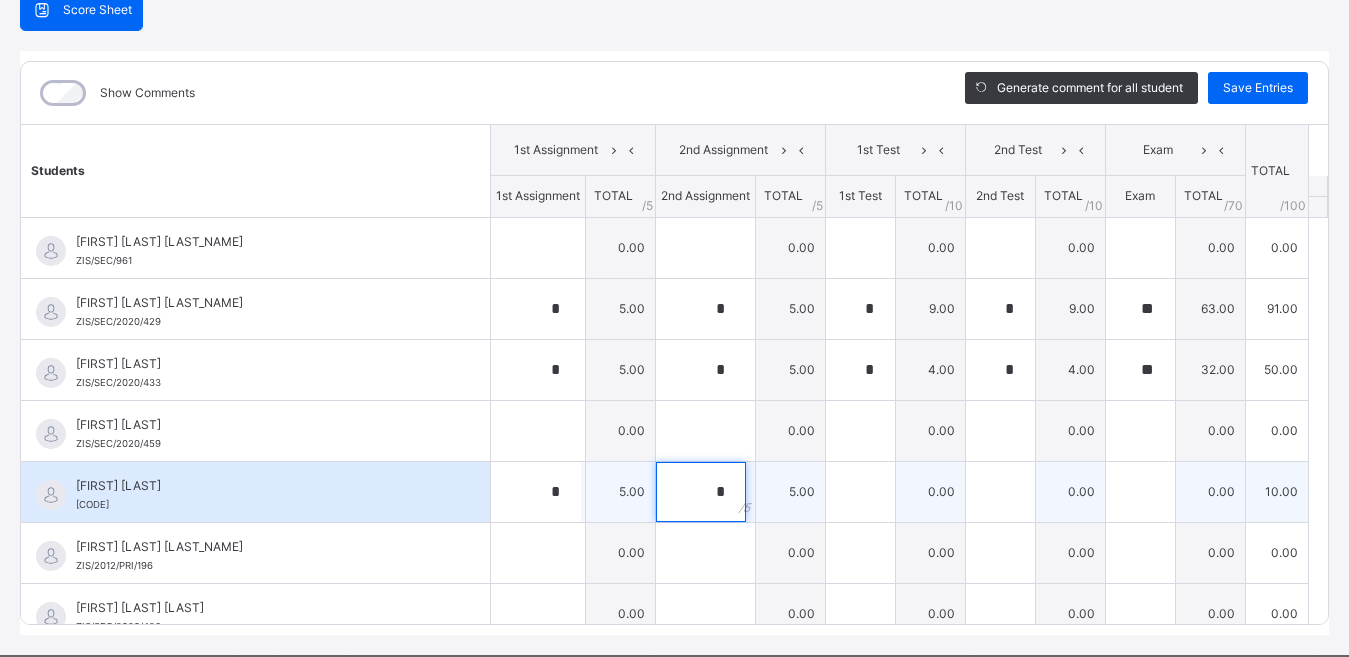 type on "*" 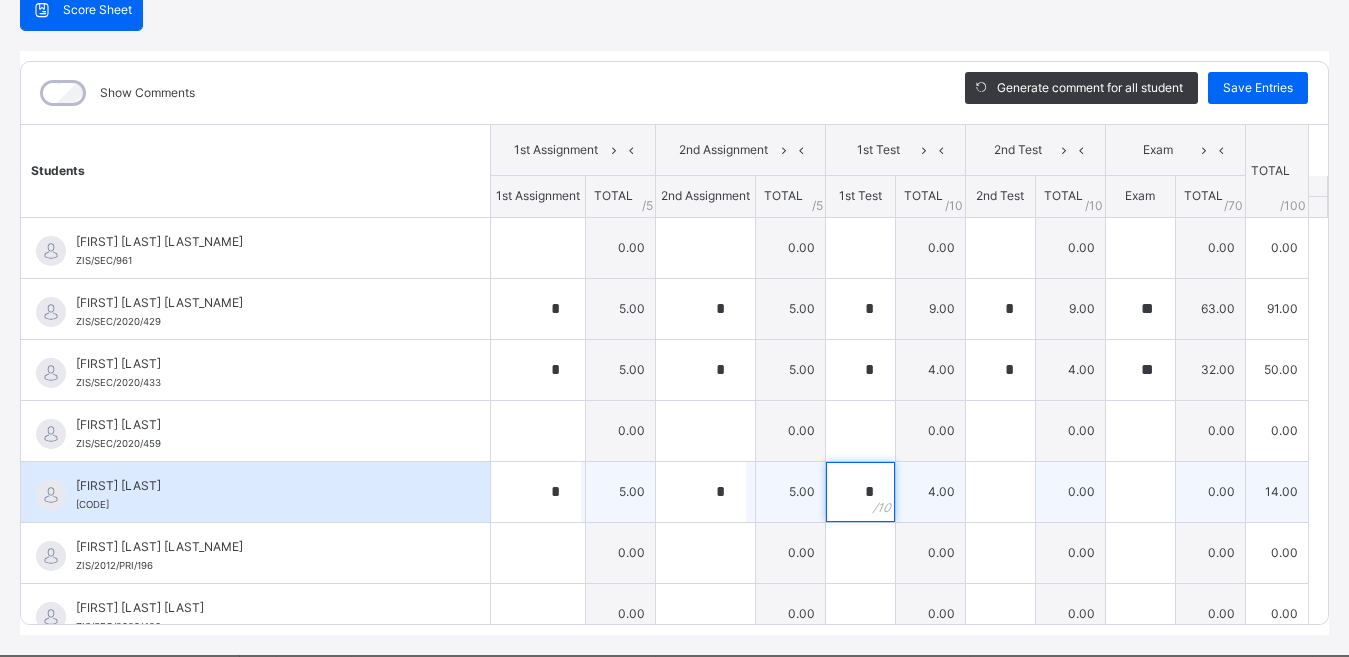 type on "*" 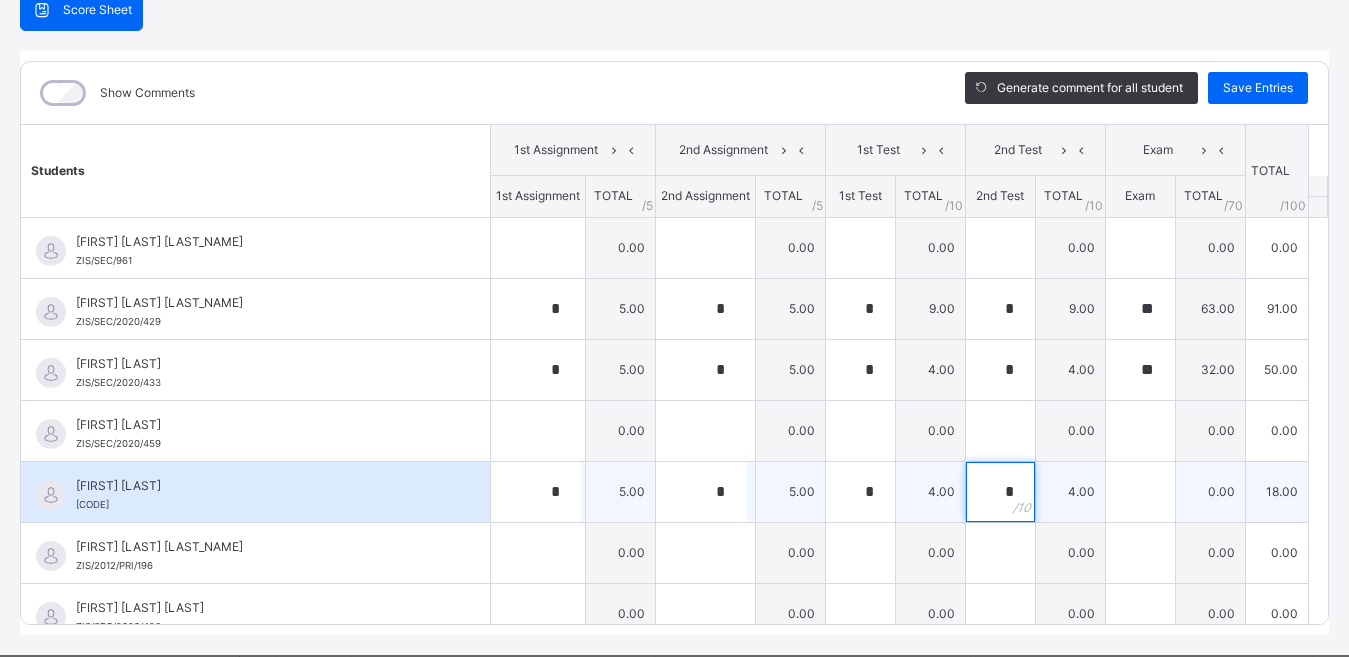type on "*" 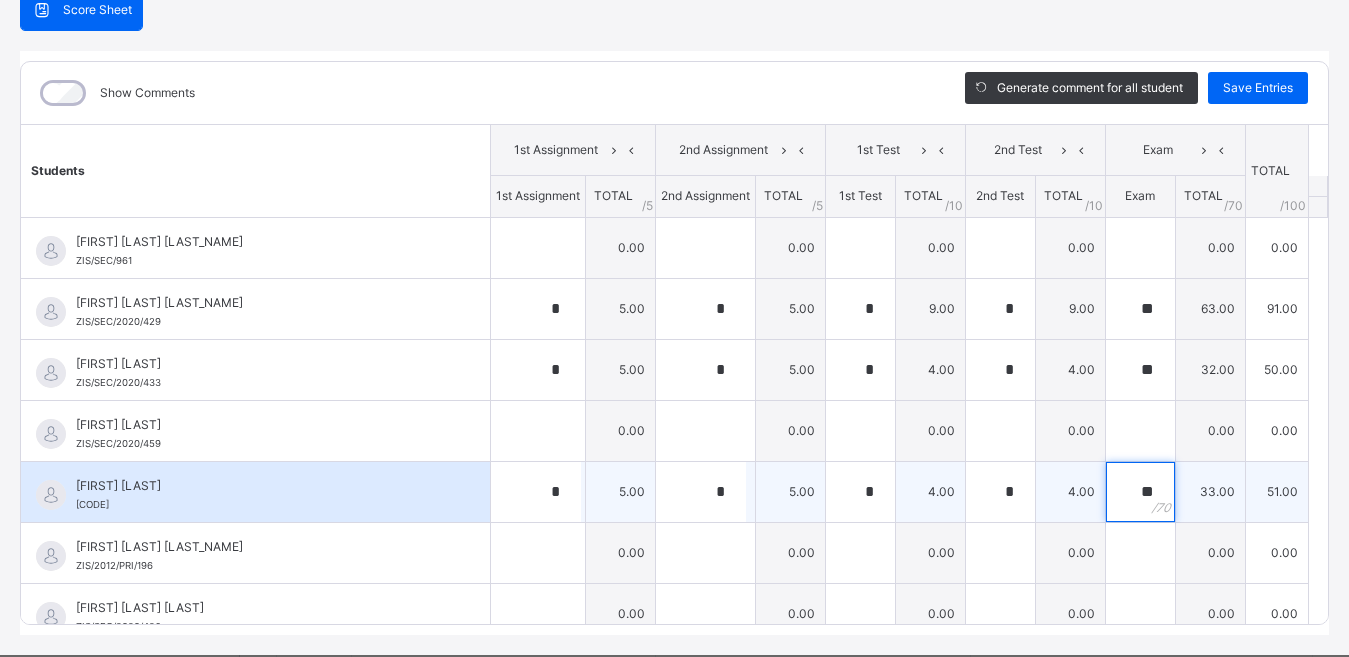 type on "**" 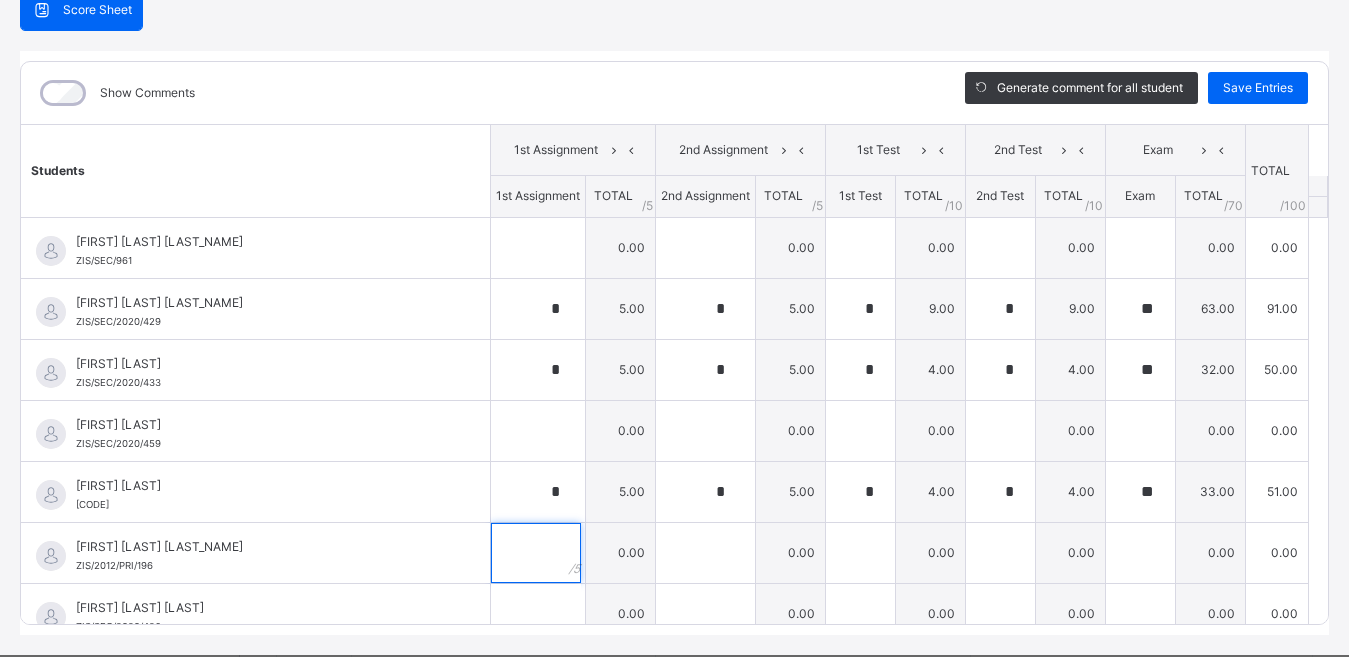 scroll, scrollTop: 254, scrollLeft: 0, axis: vertical 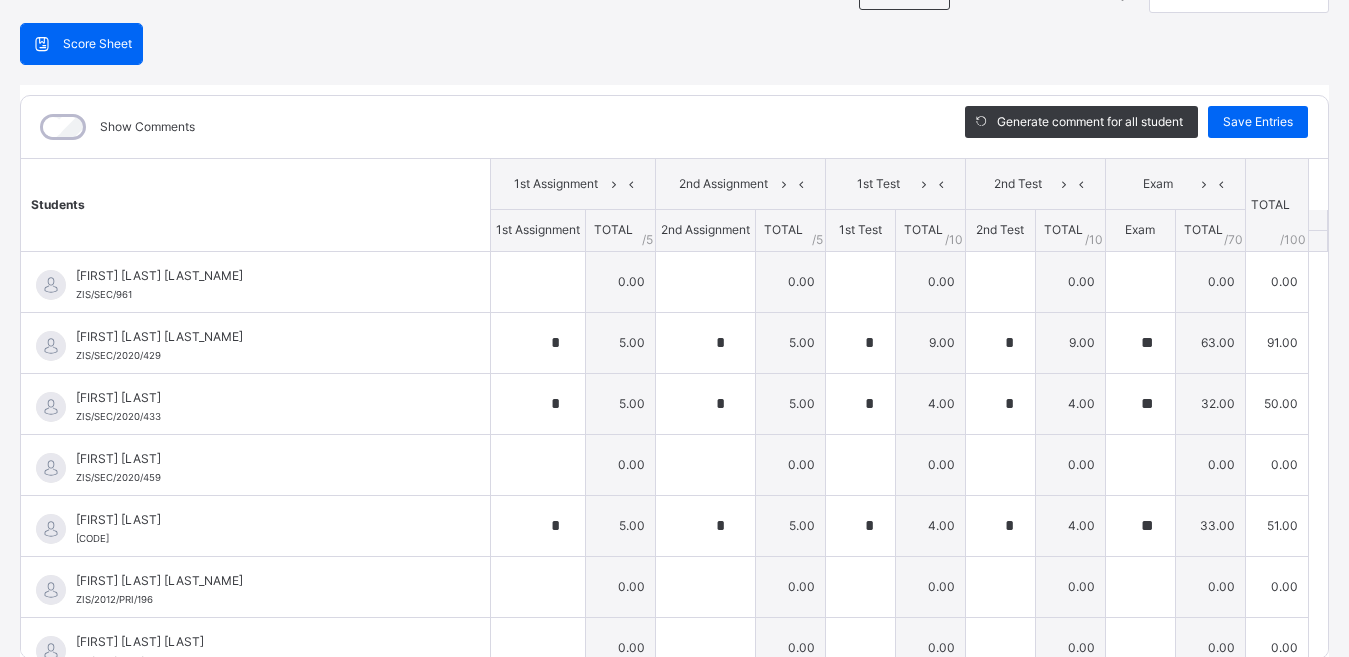 drag, startPoint x: 1338, startPoint y: 512, endPoint x: 1339, endPoint y: 464, distance: 48.010414 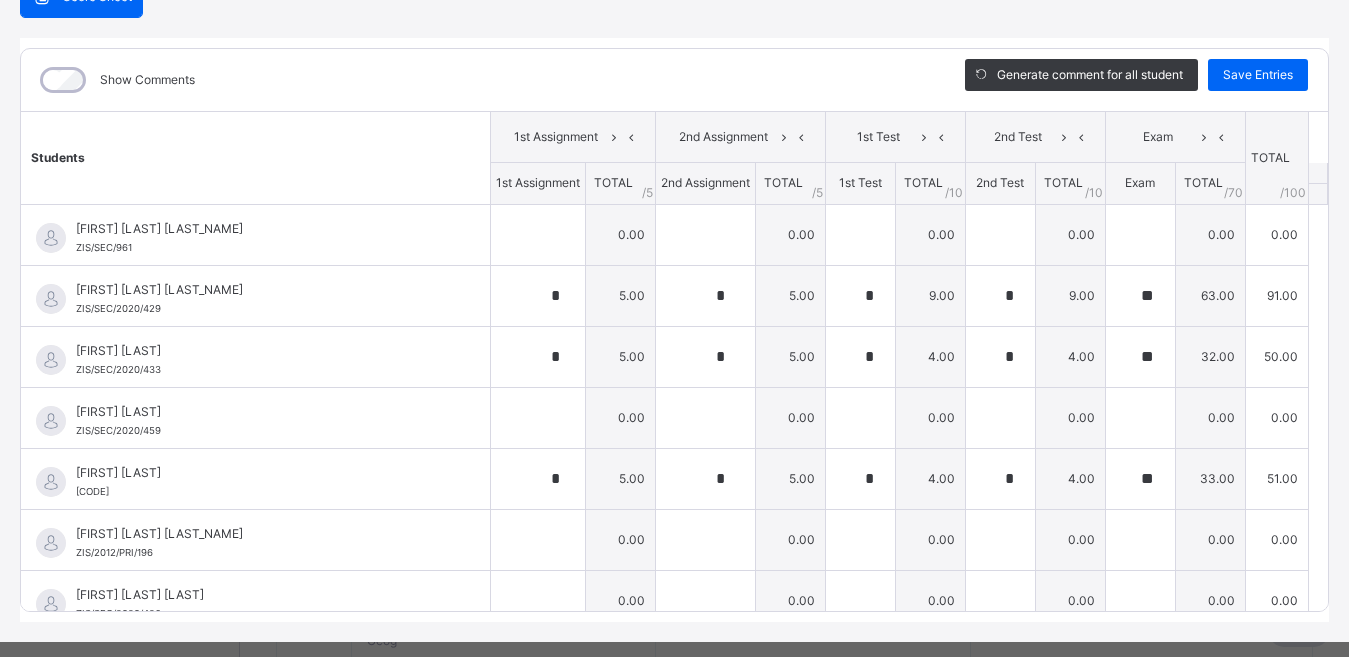scroll, scrollTop: 254, scrollLeft: 0, axis: vertical 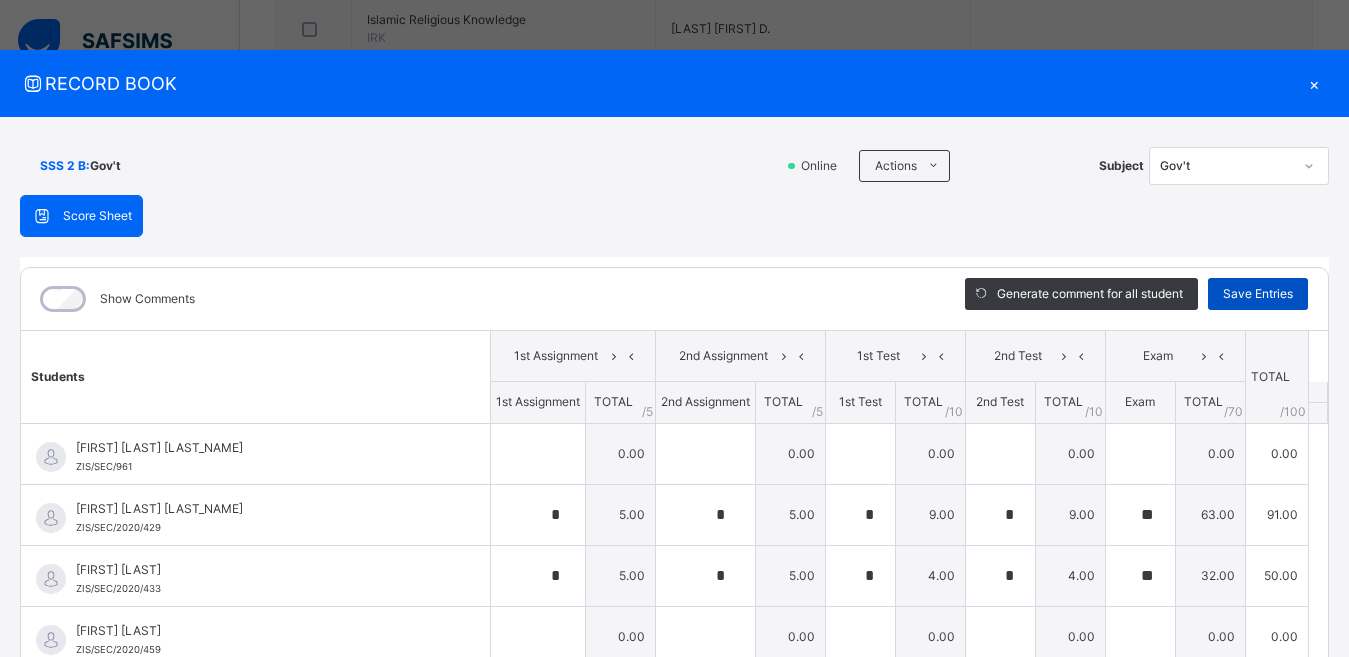 click on "Save Entries" at bounding box center [1258, 294] 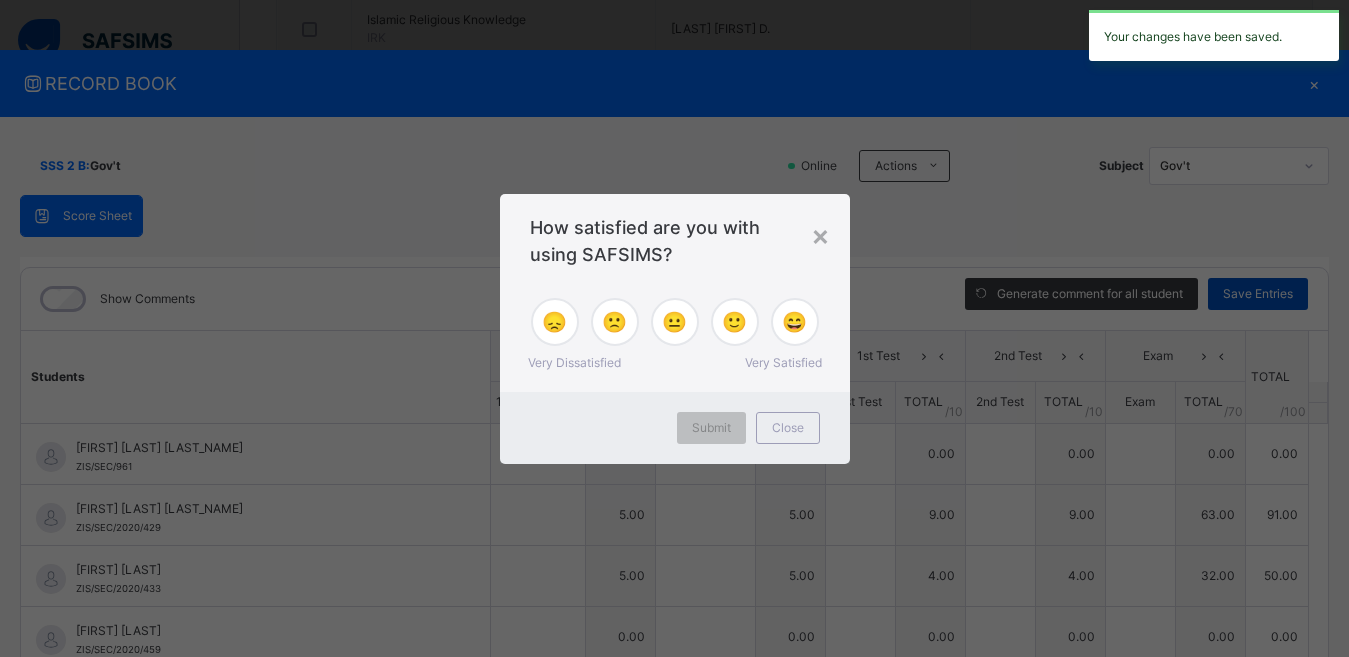 type on "*" 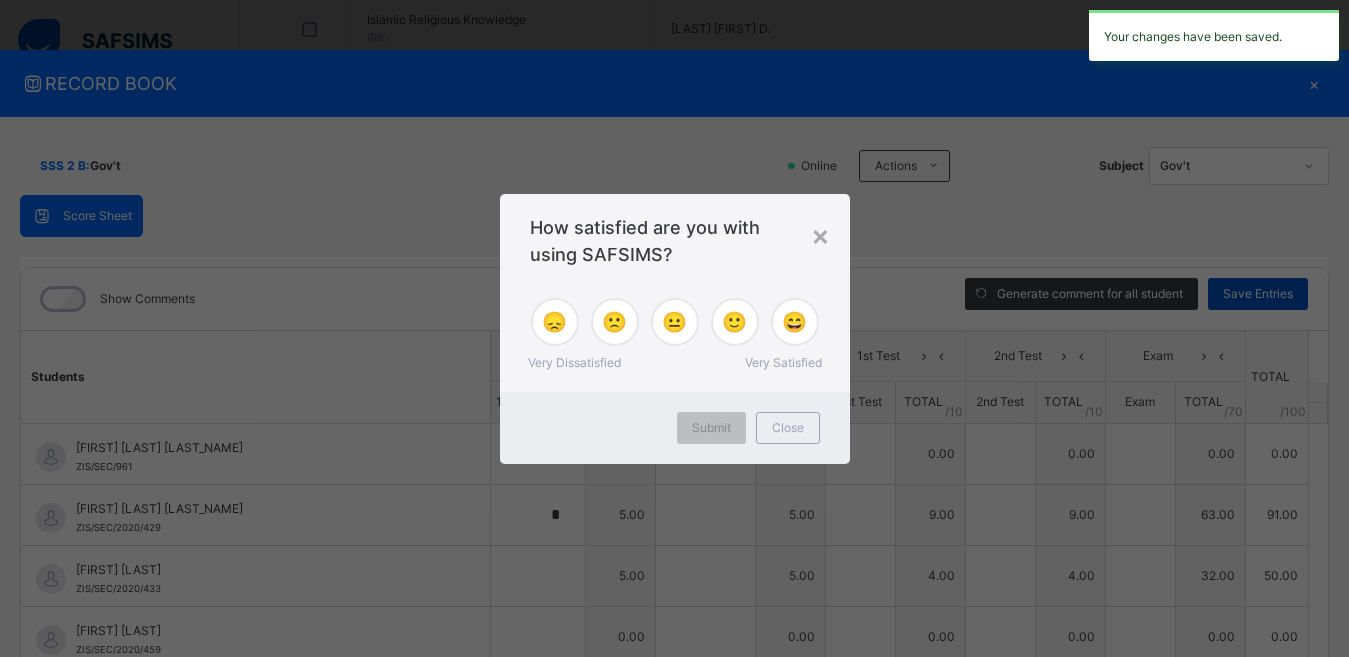 type on "*" 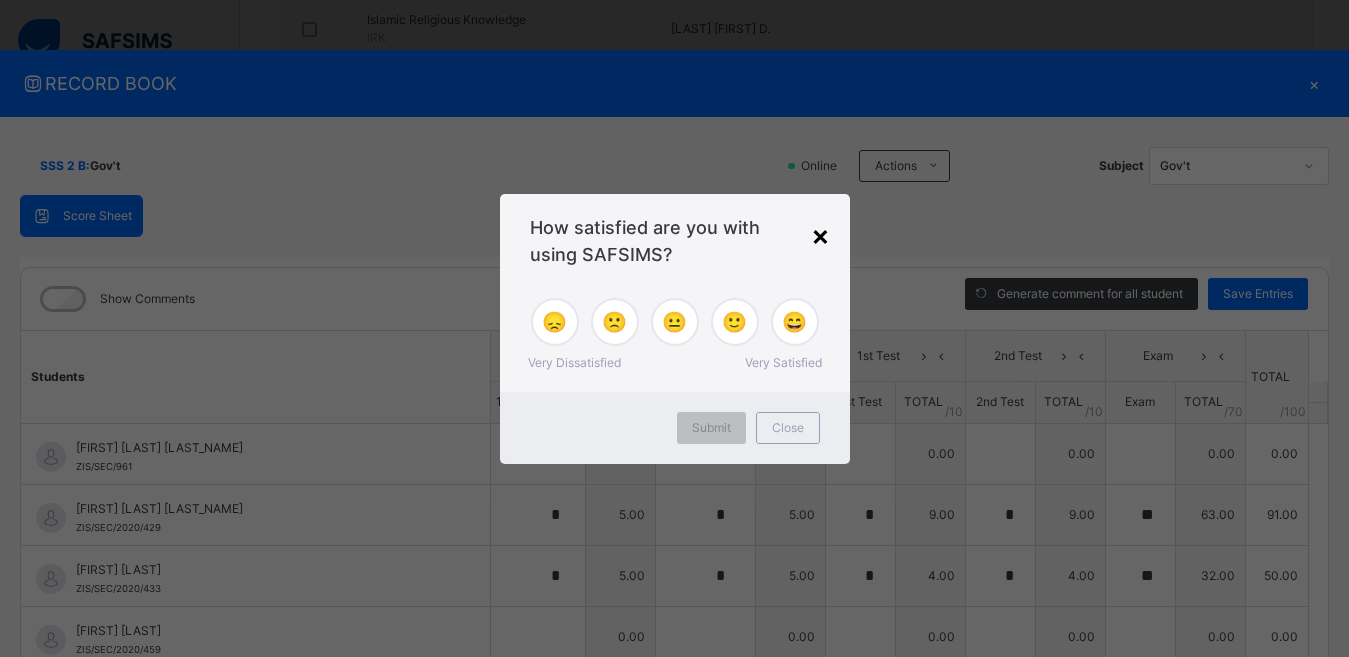 click on "×" at bounding box center (820, 235) 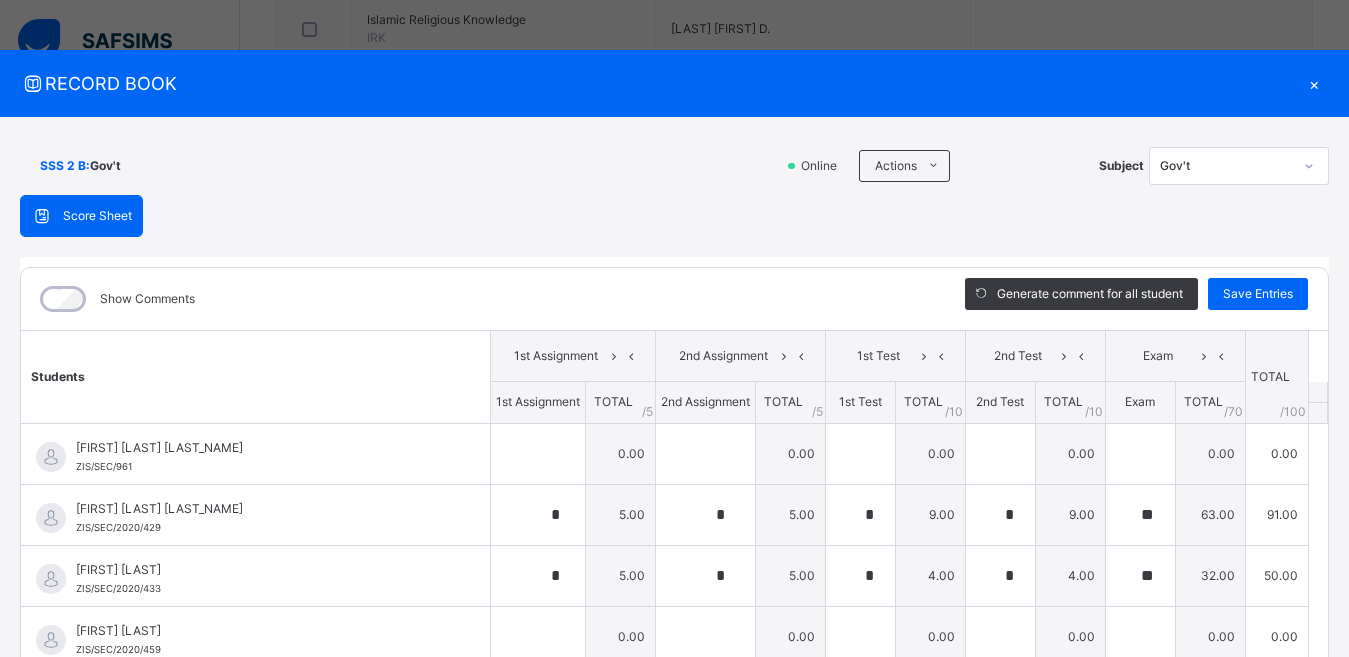 click on "×" at bounding box center [1314, 83] 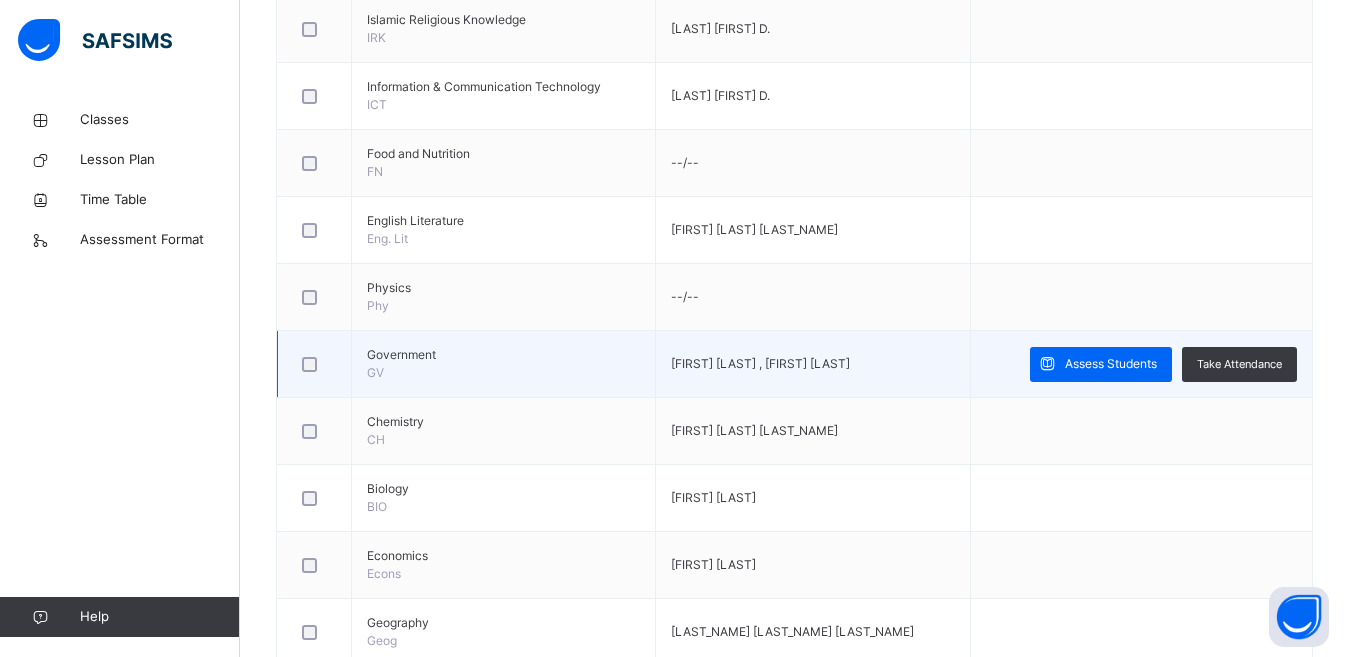 click on "[FIRST] [LAST] , [FIRST] [LAST]" at bounding box center [760, 363] 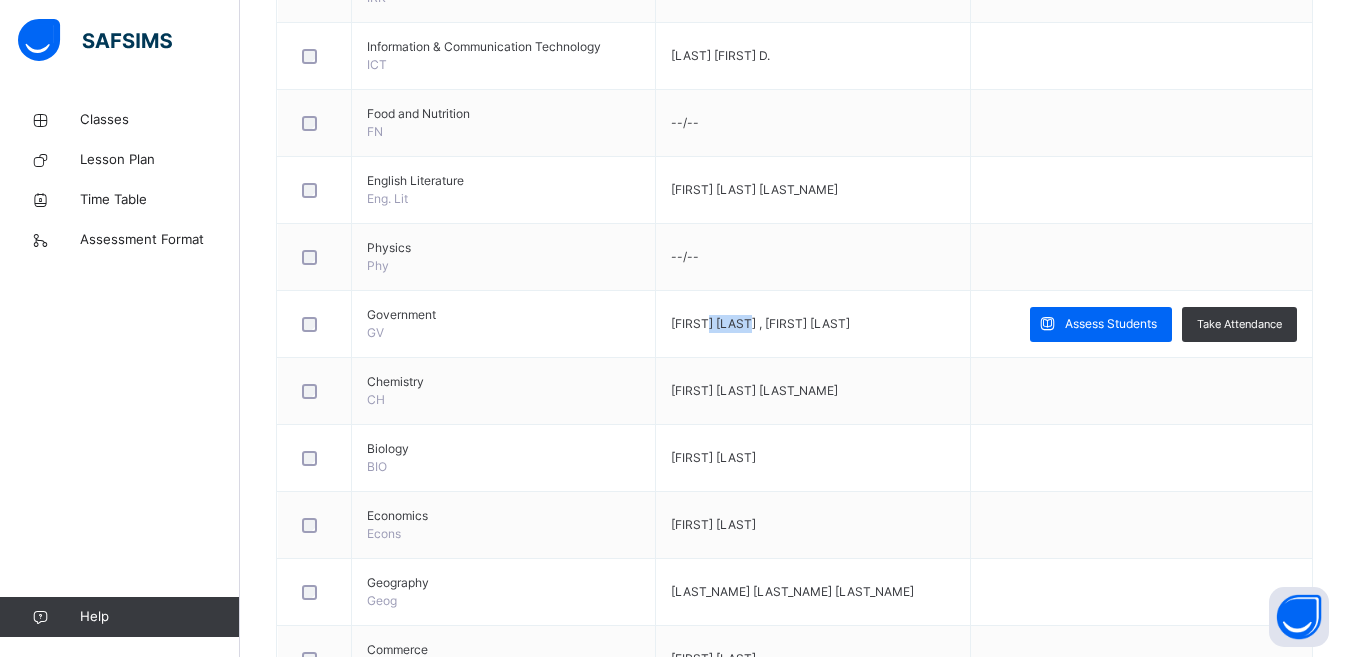 scroll, scrollTop: 868, scrollLeft: 0, axis: vertical 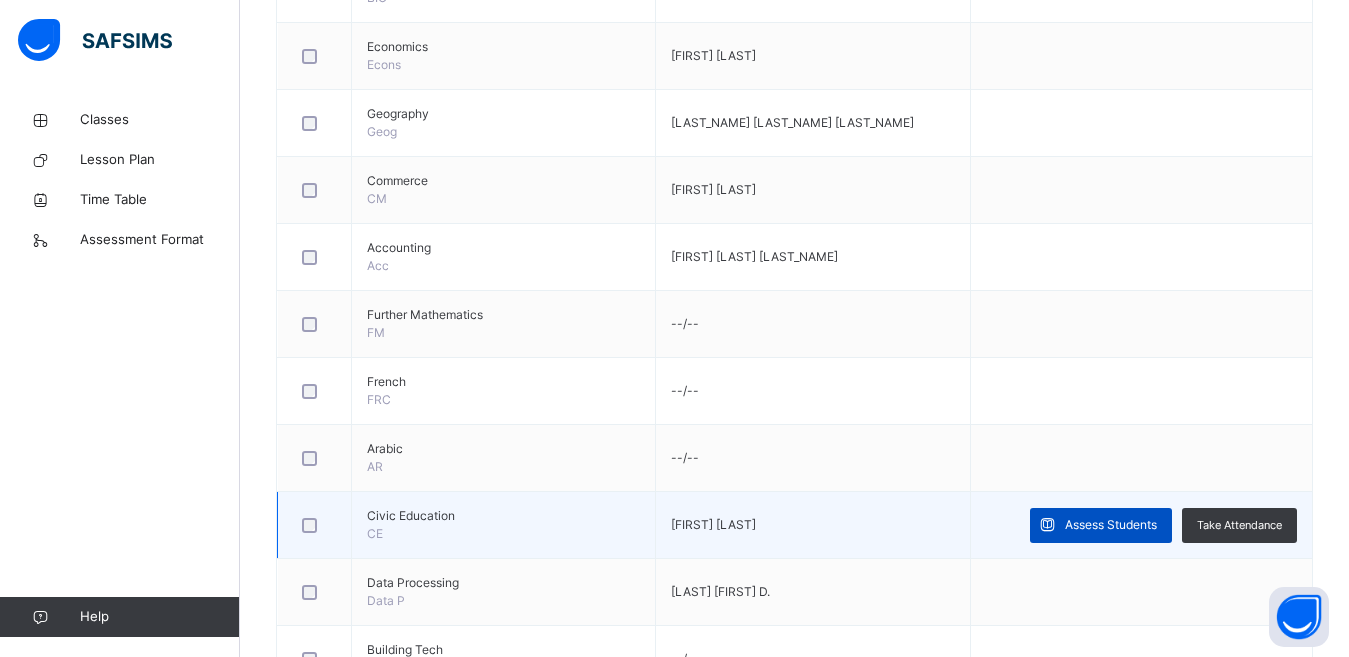 click at bounding box center [1047, 525] 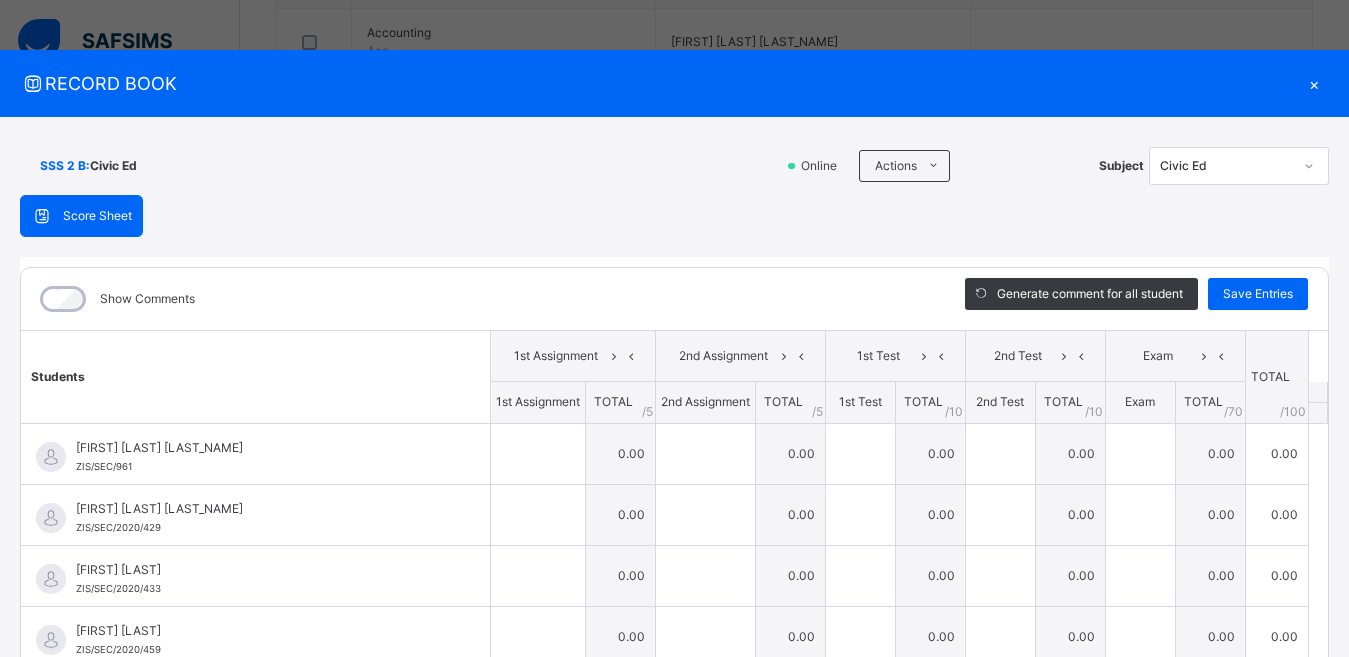 scroll, scrollTop: 1507, scrollLeft: 0, axis: vertical 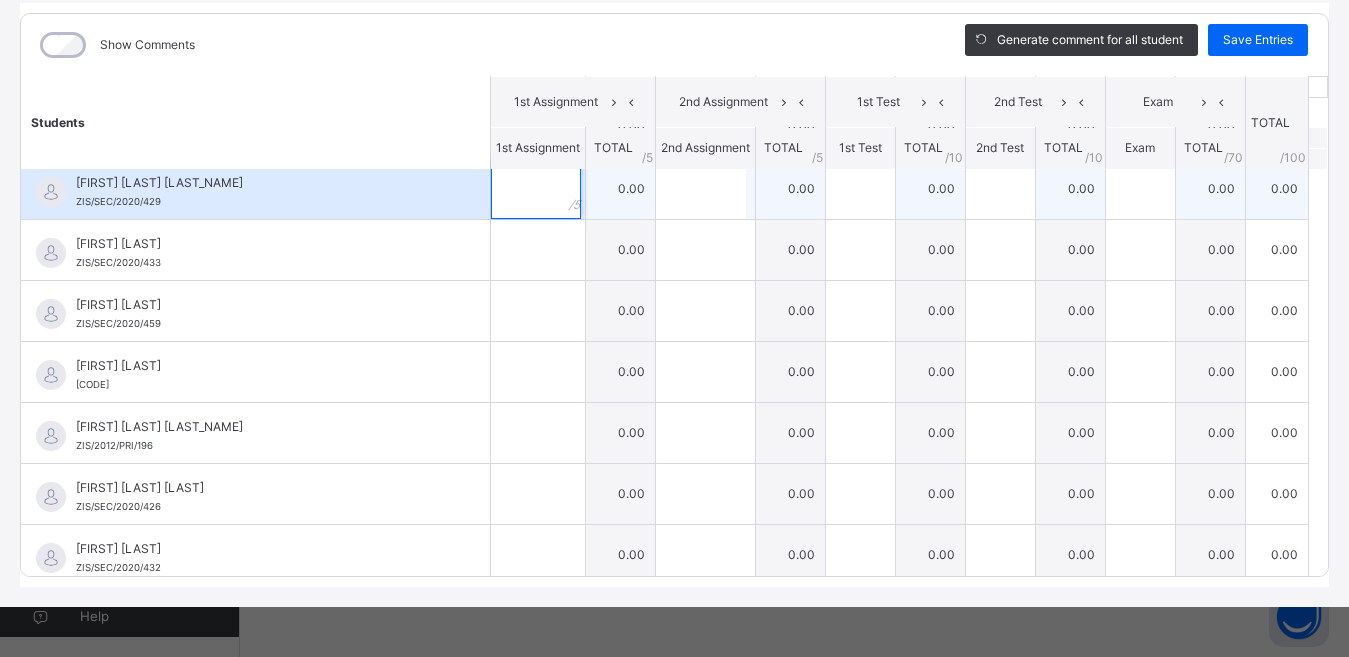 click at bounding box center [536, 189] 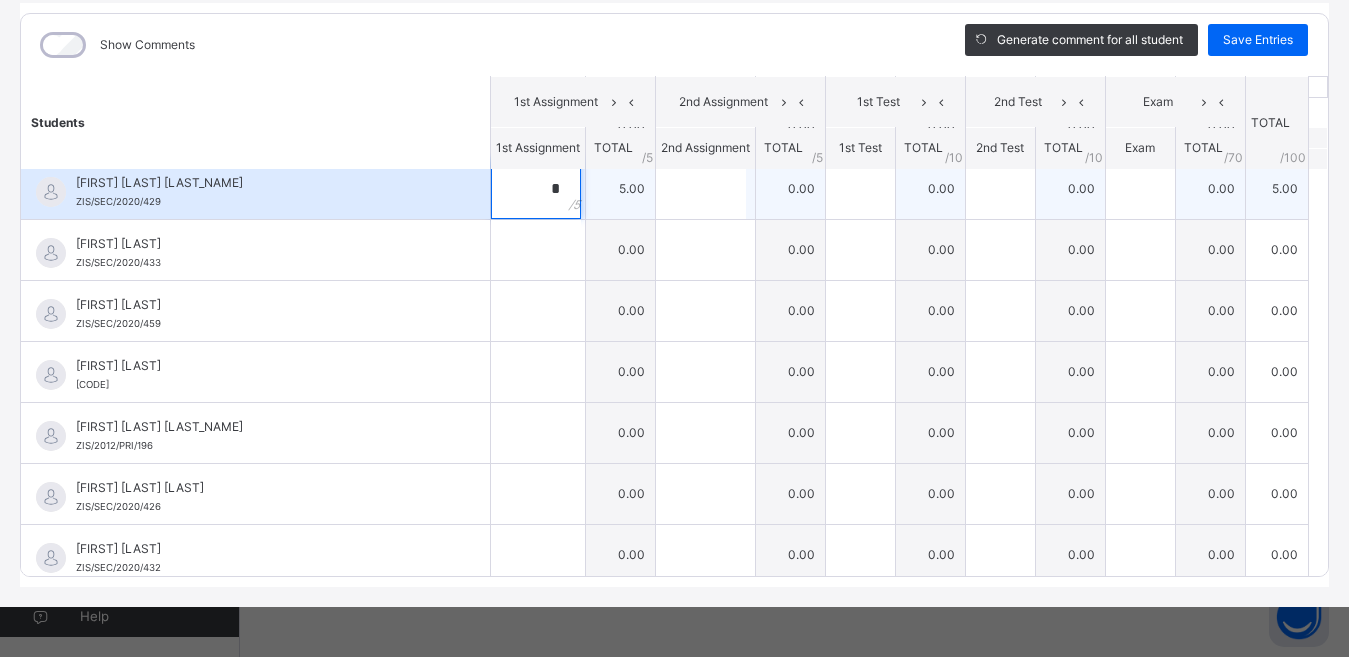 type on "*" 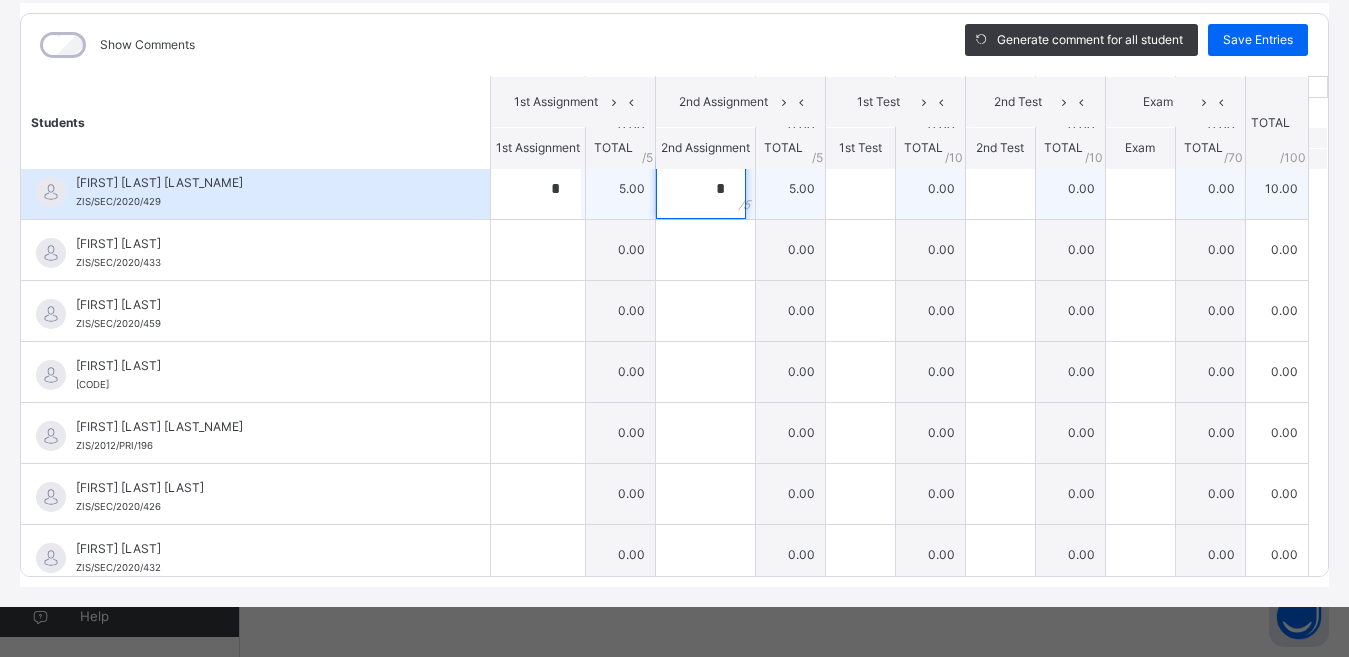 type on "*" 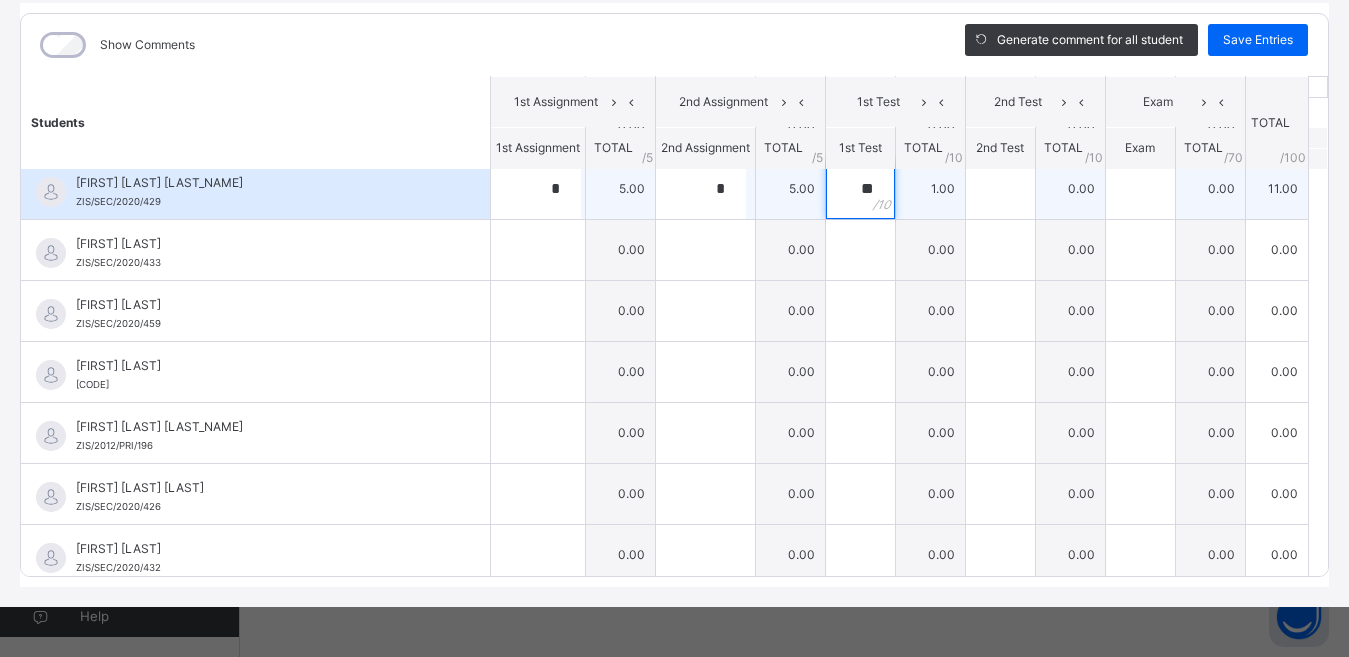 type on "**" 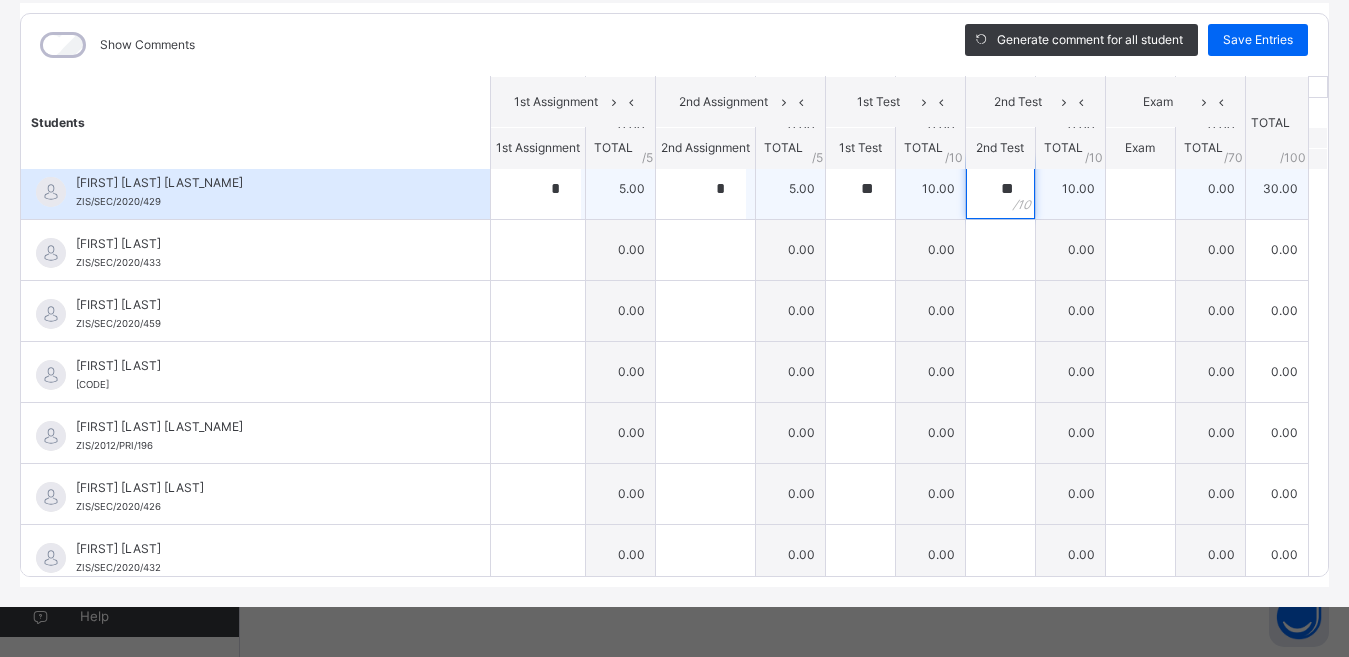 type on "**" 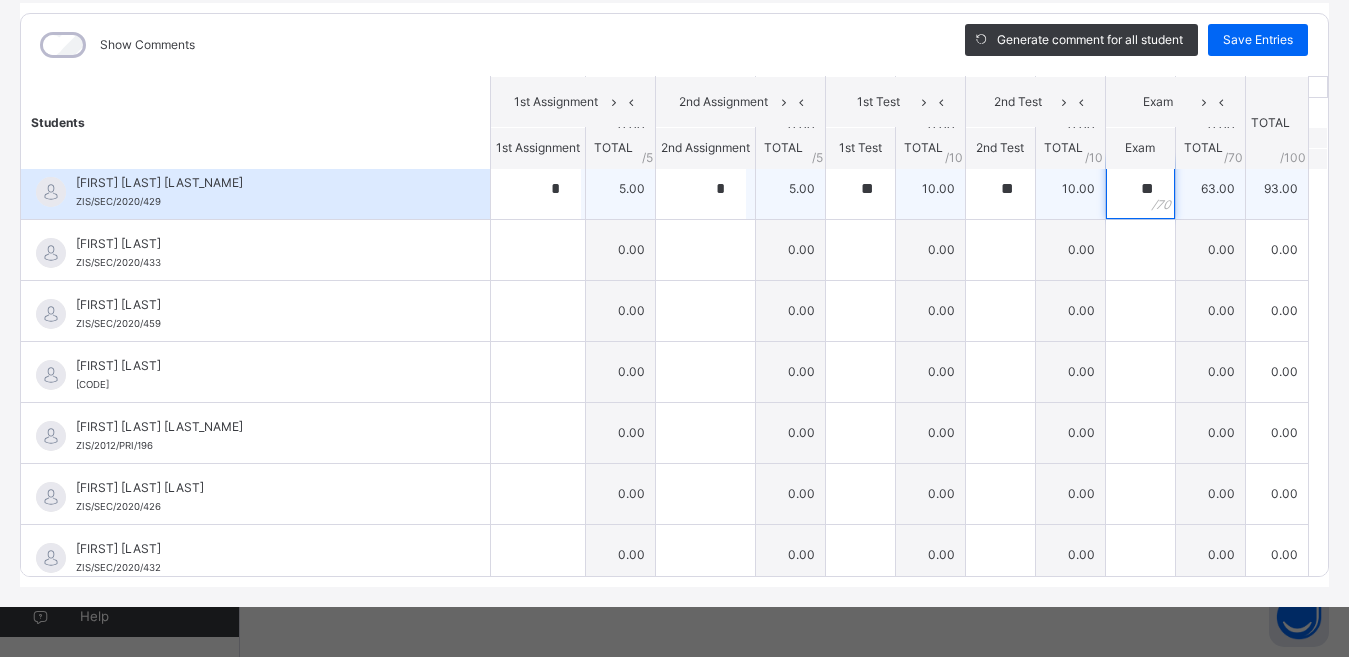 type on "**" 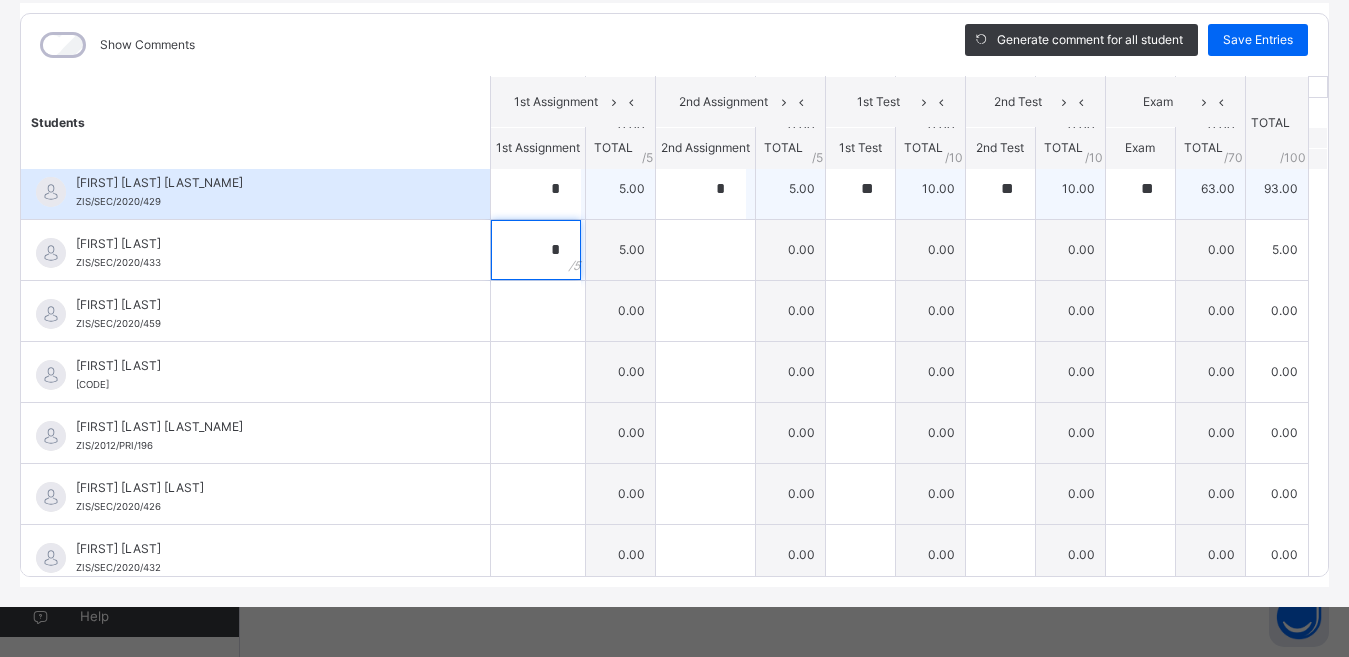 type on "*" 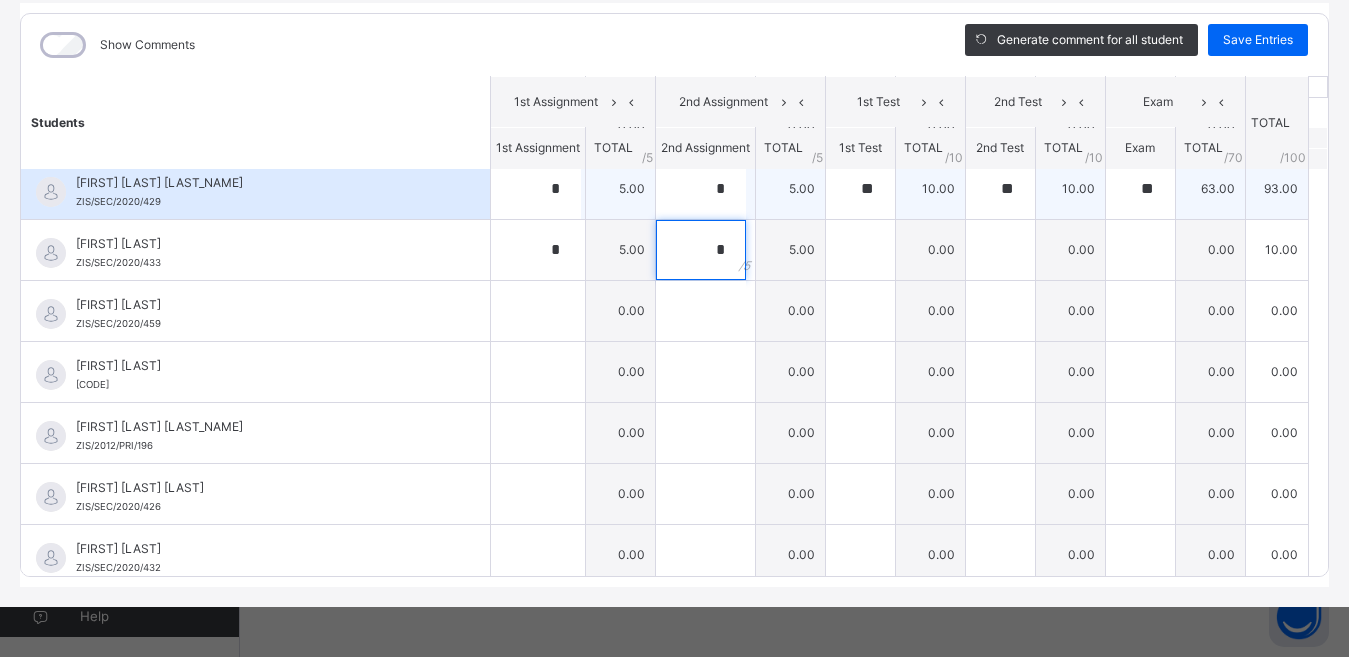 type on "*" 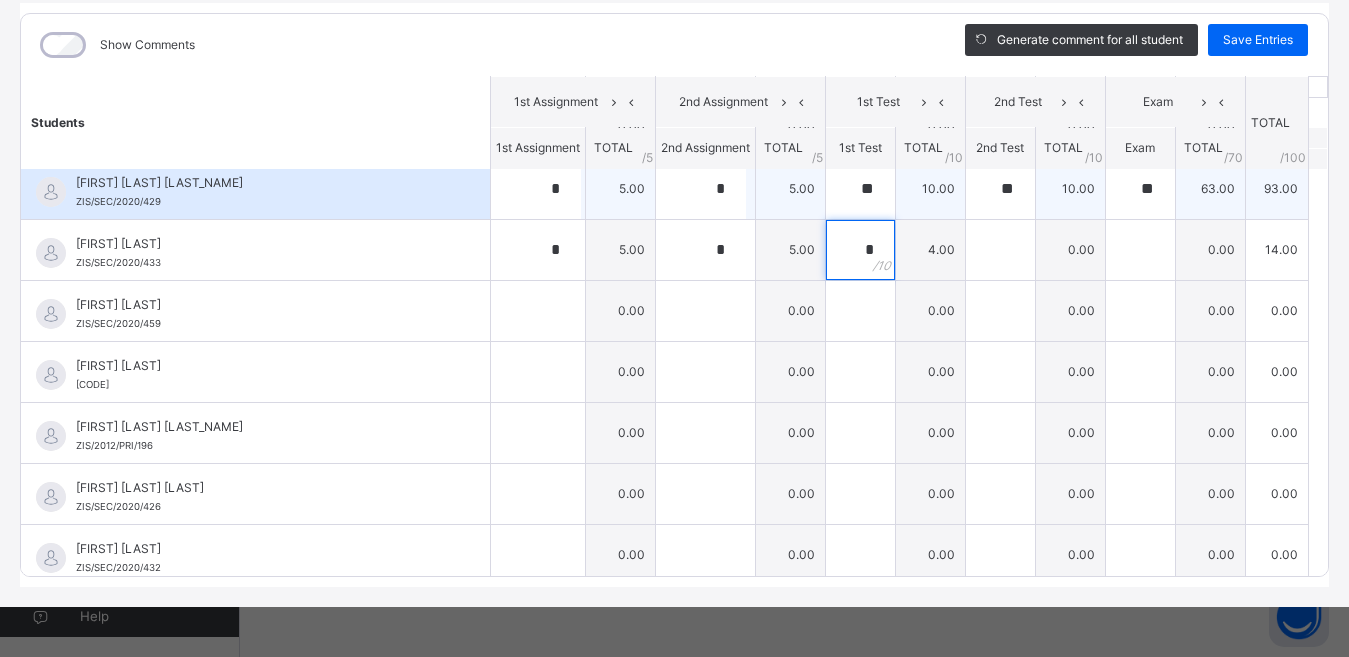 type on "*" 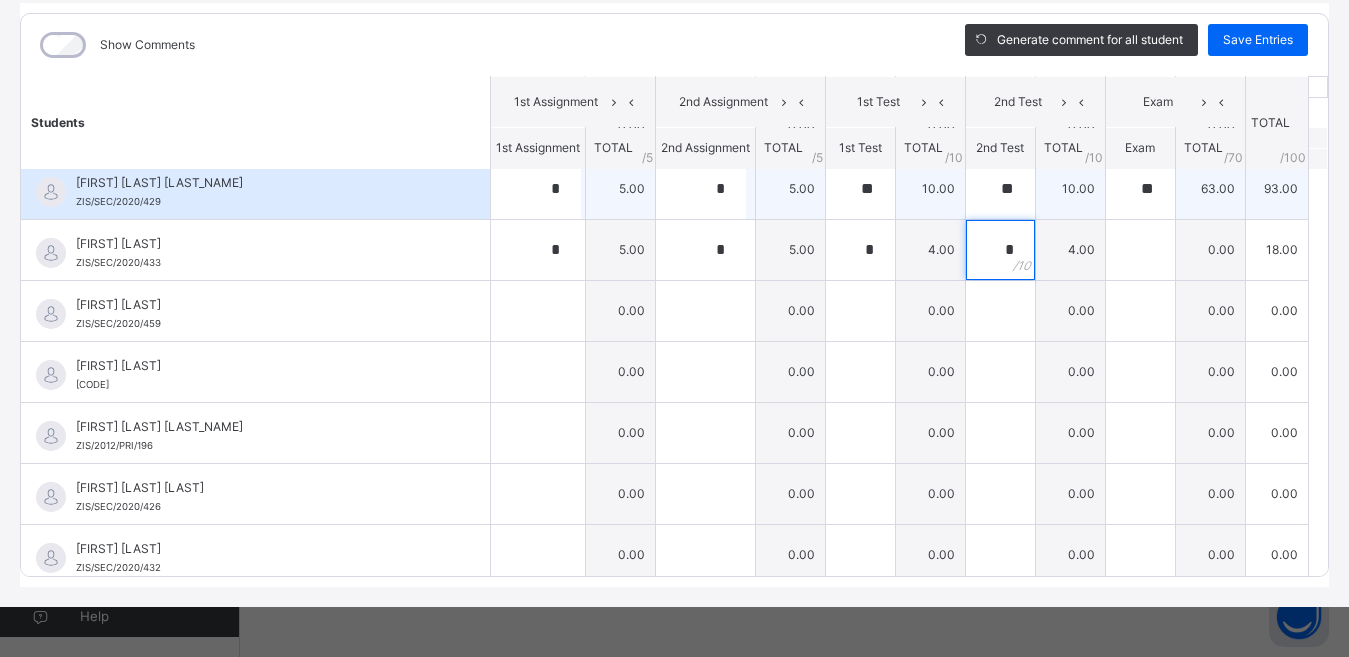 type on "*" 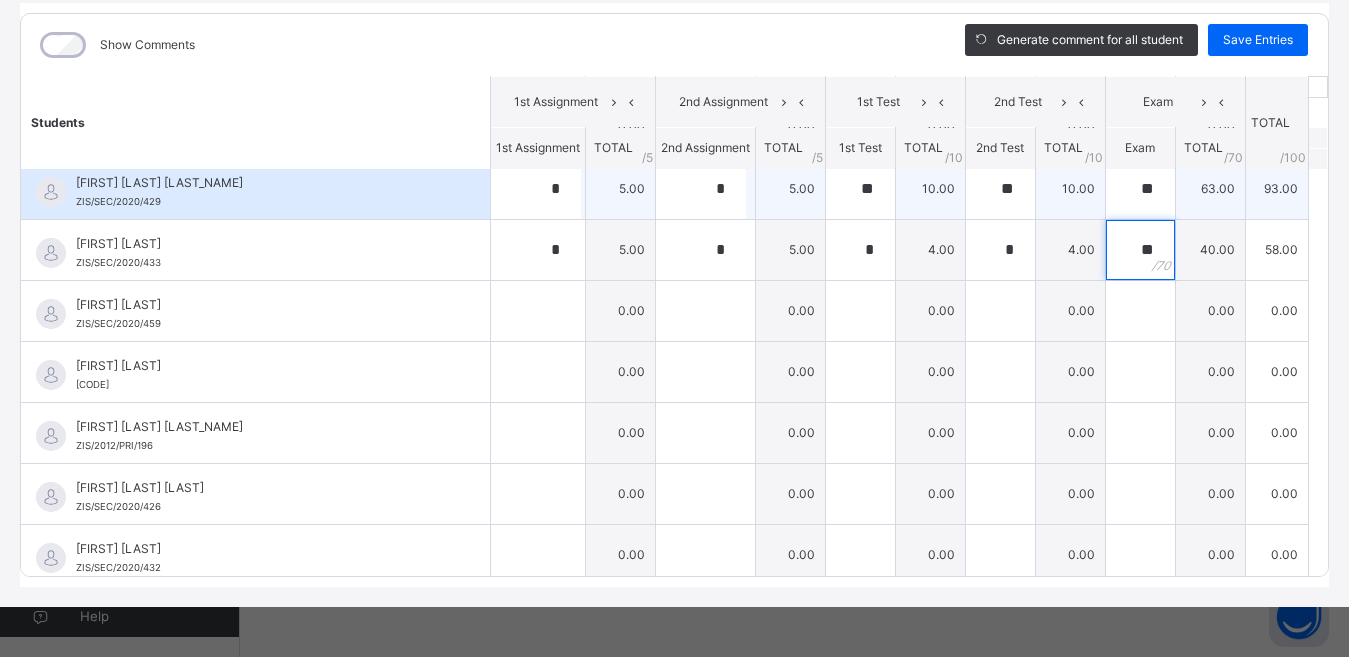 type on "**" 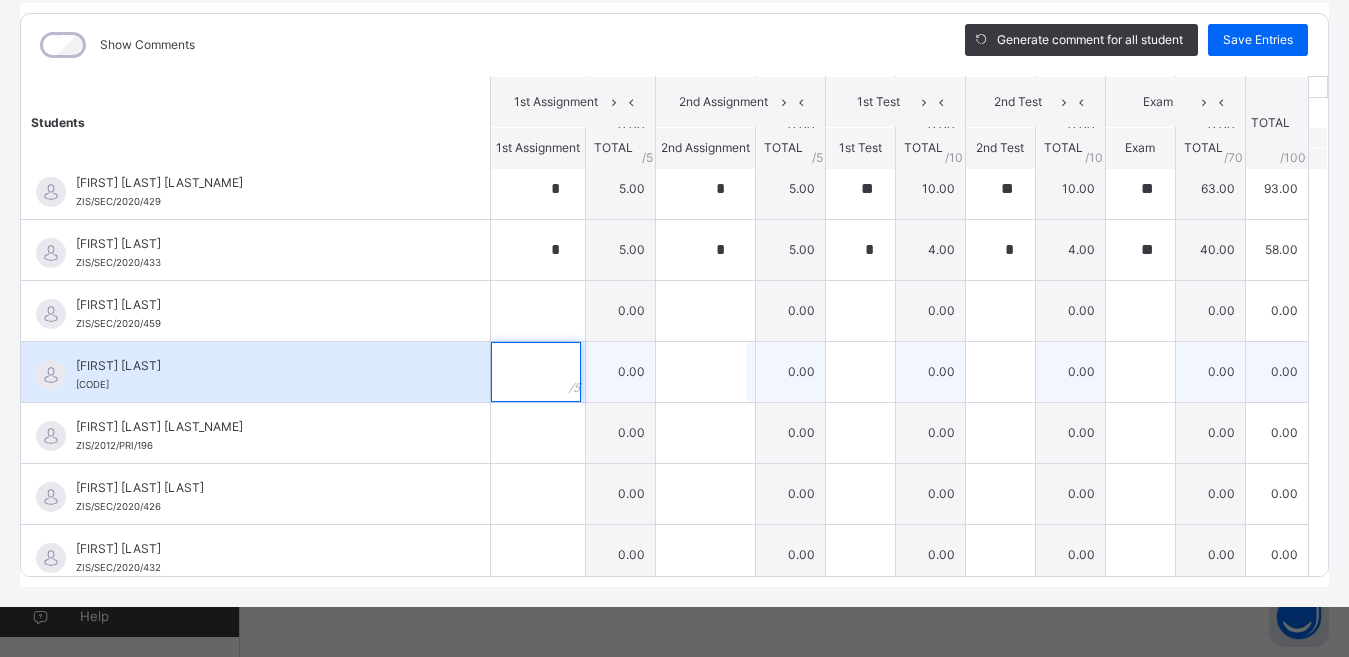 click at bounding box center (536, 372) 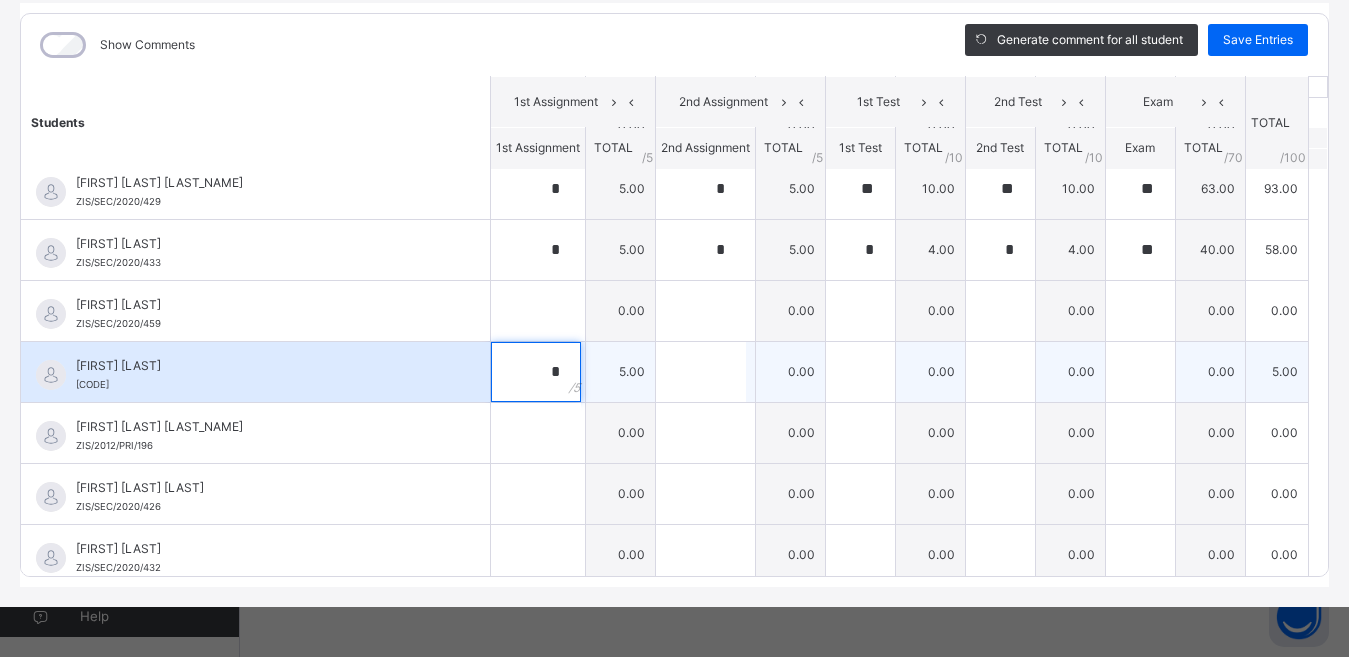 type on "*" 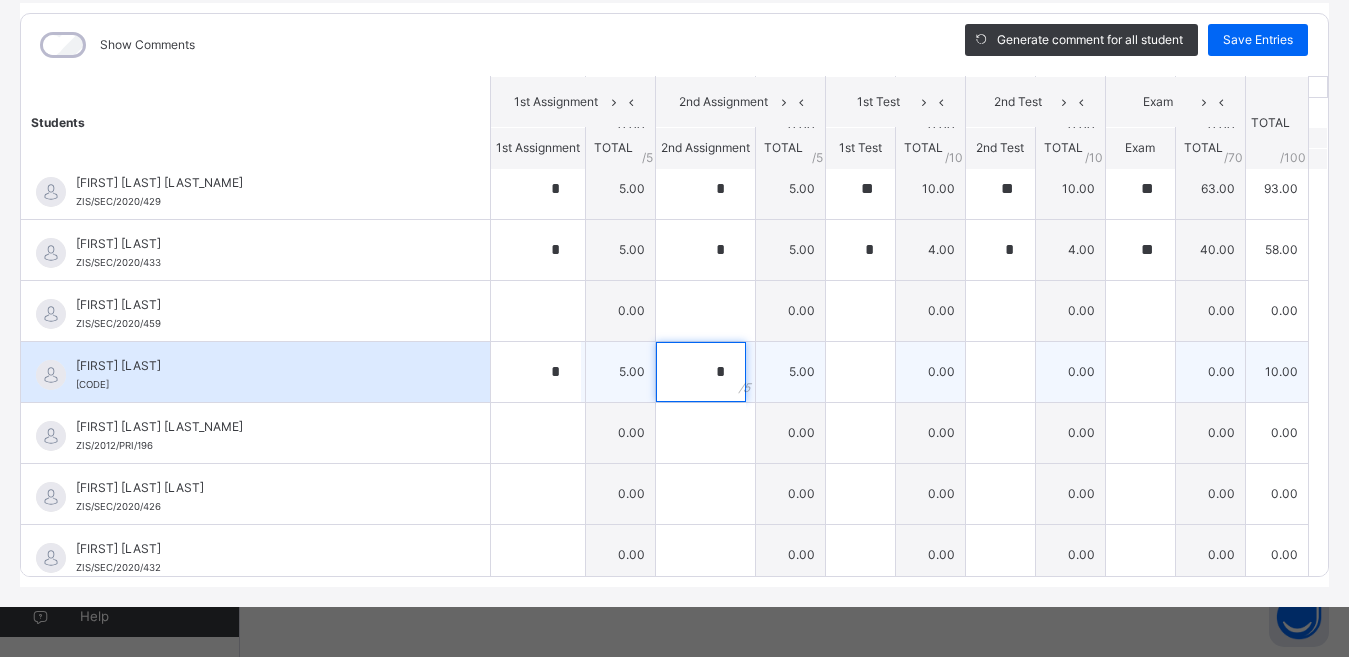 type on "*" 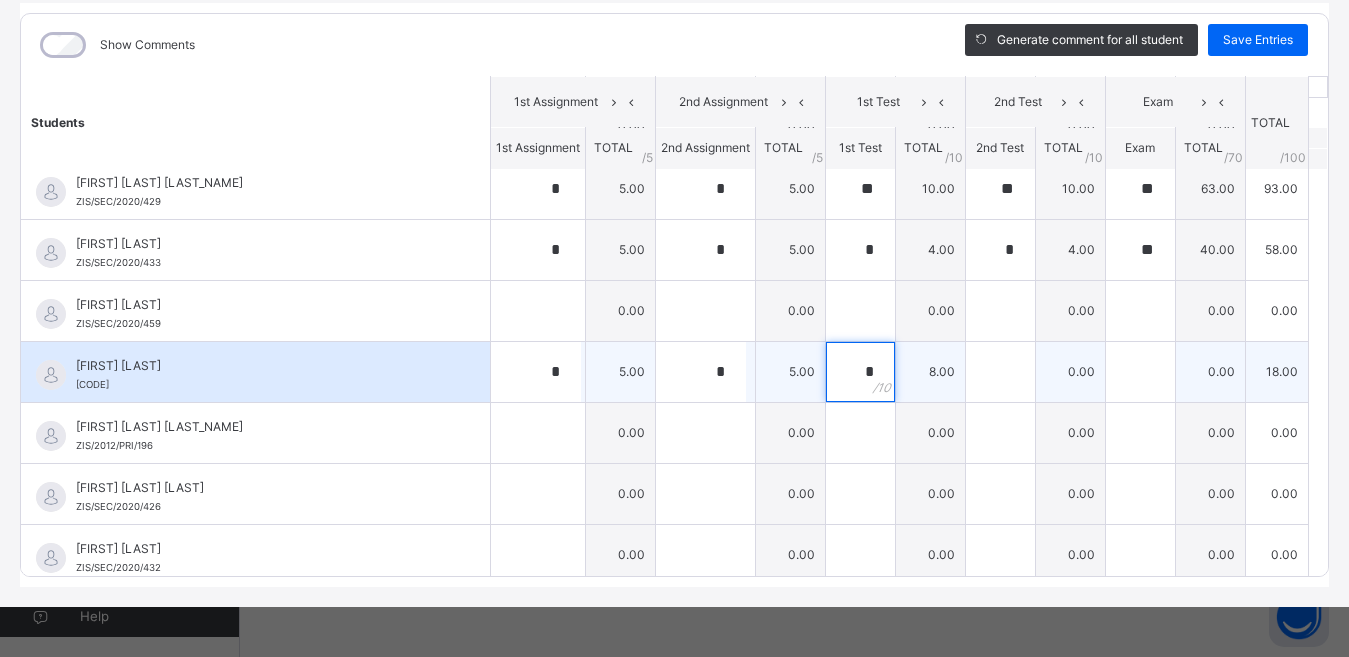 type on "*" 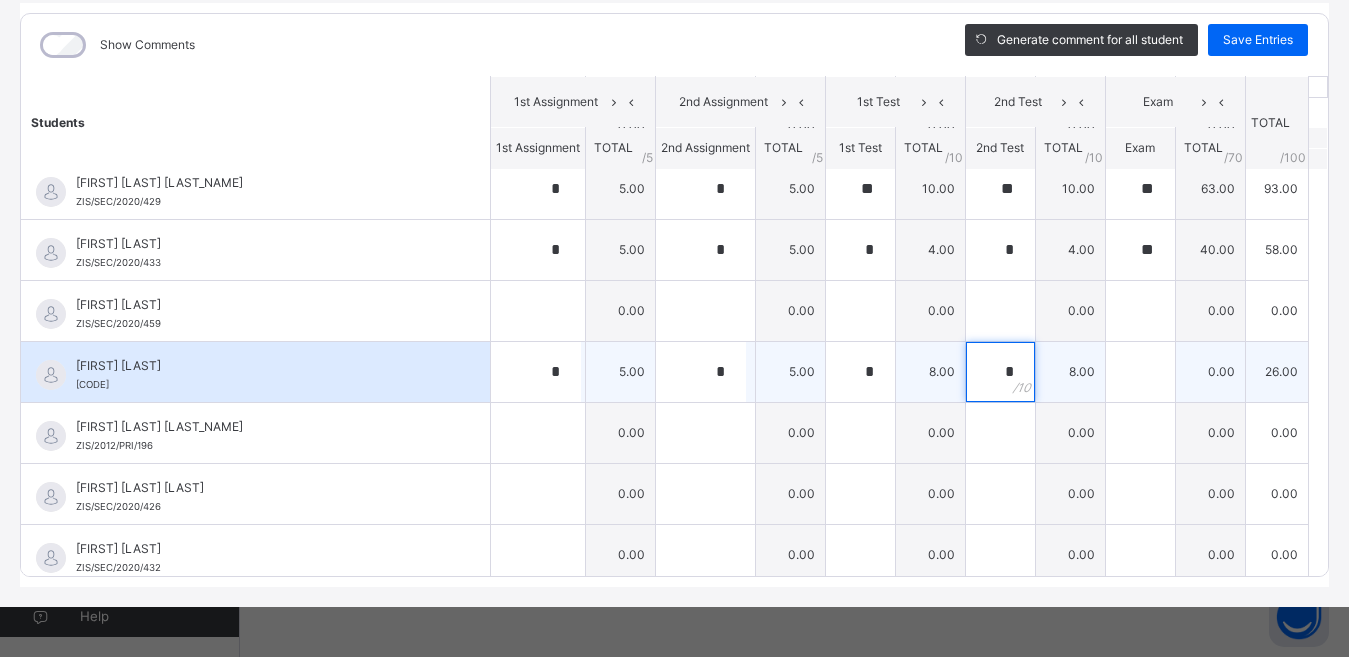 type on "*" 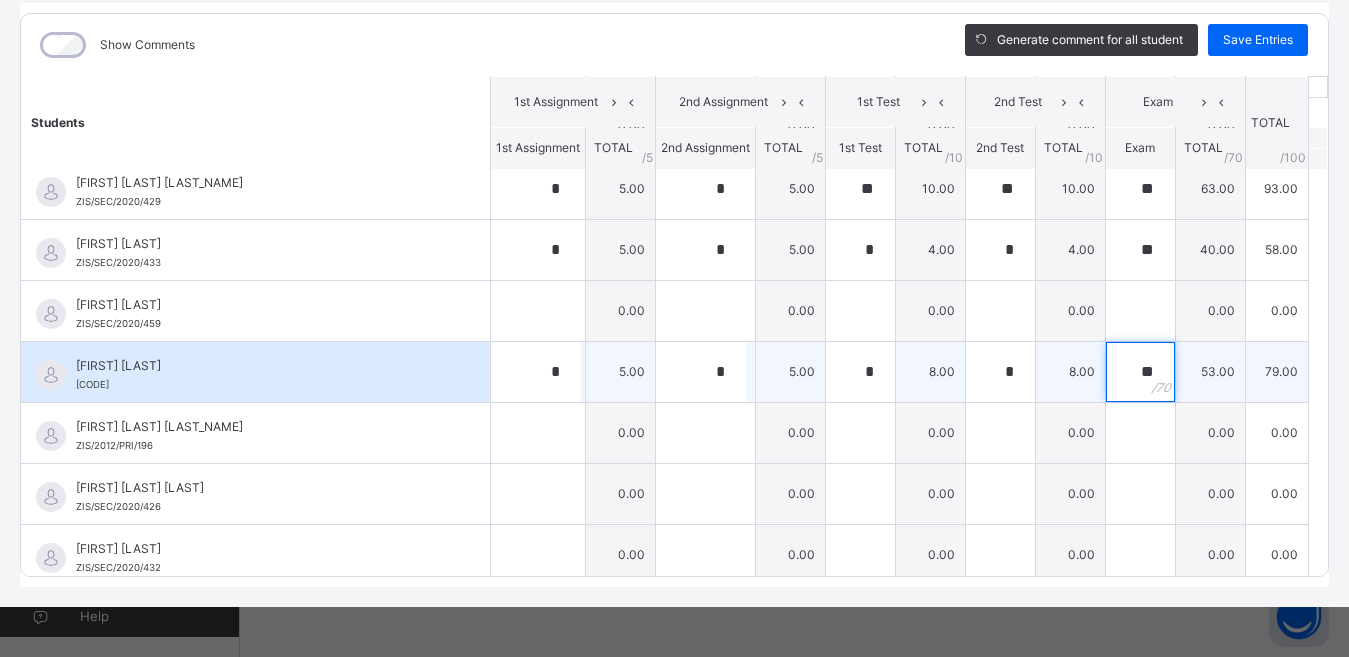 type on "**" 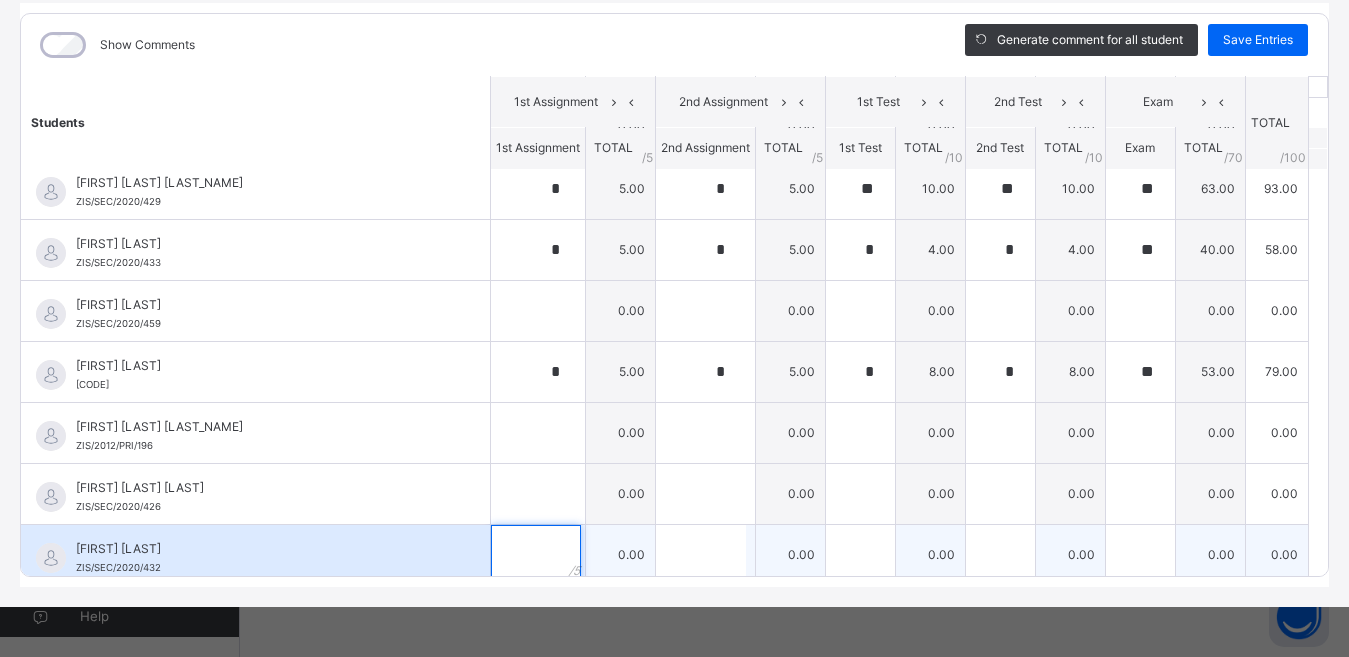 click at bounding box center (536, 555) 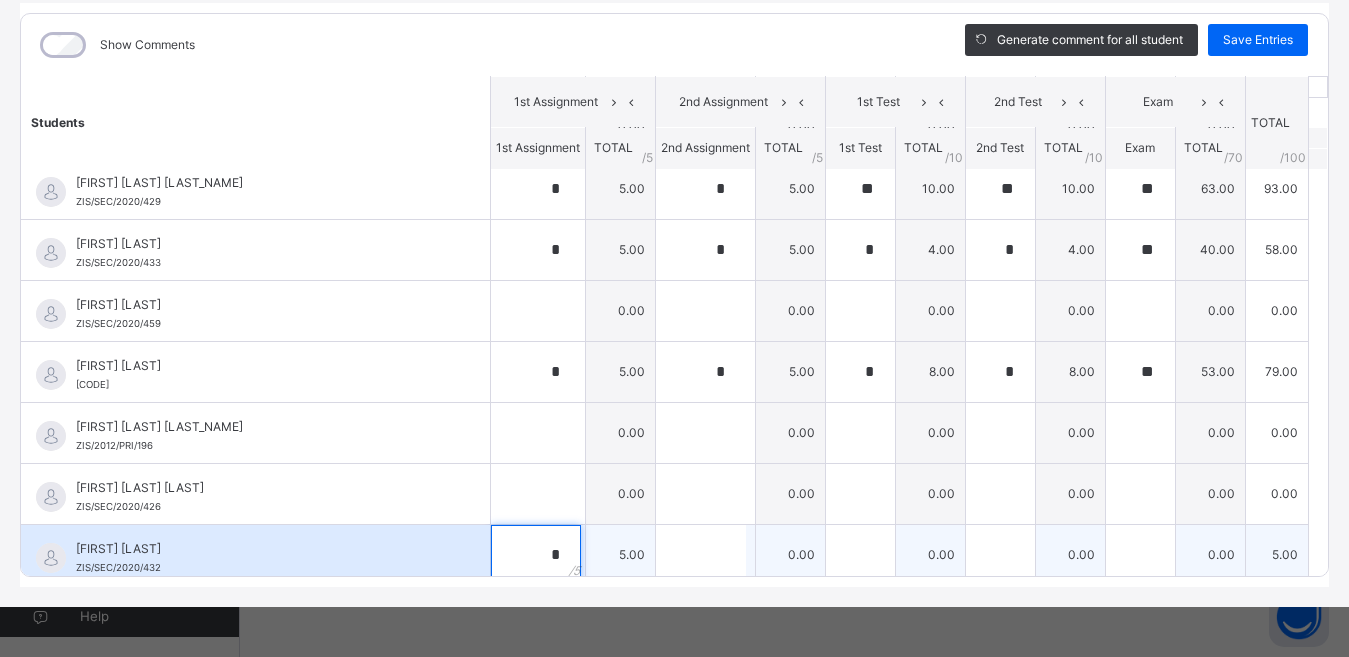 type on "*" 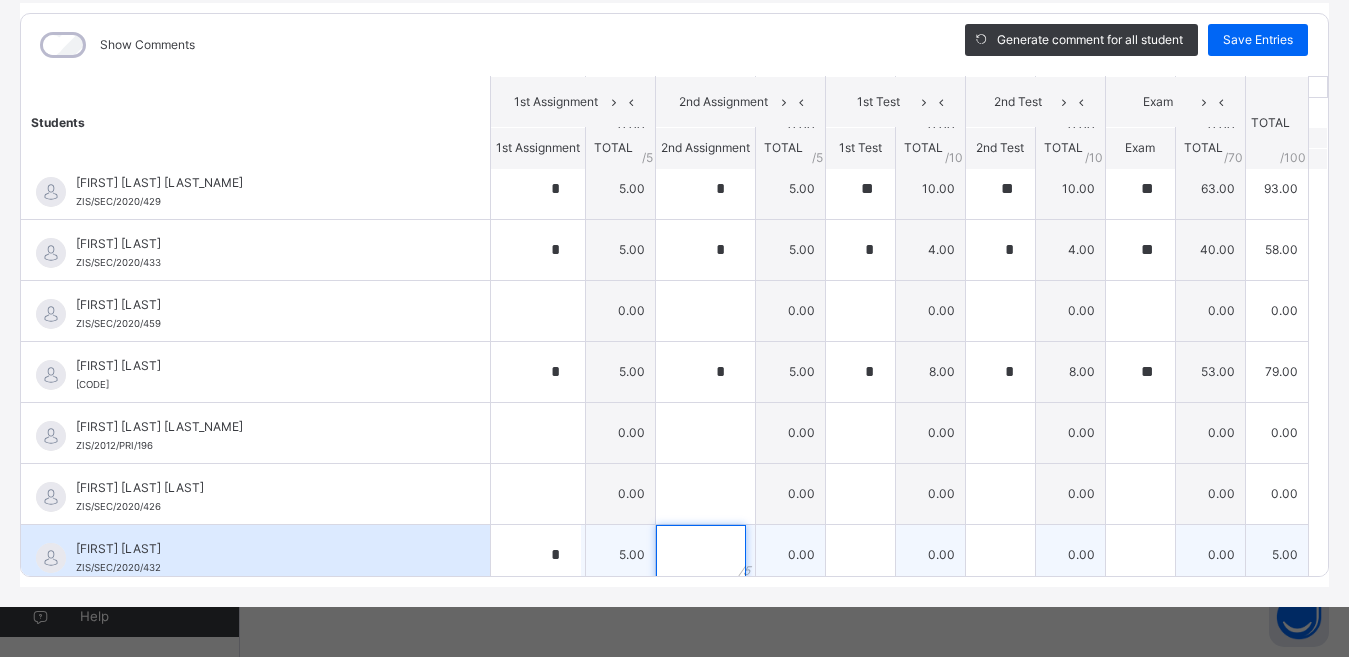 scroll, scrollTop: 81, scrollLeft: 0, axis: vertical 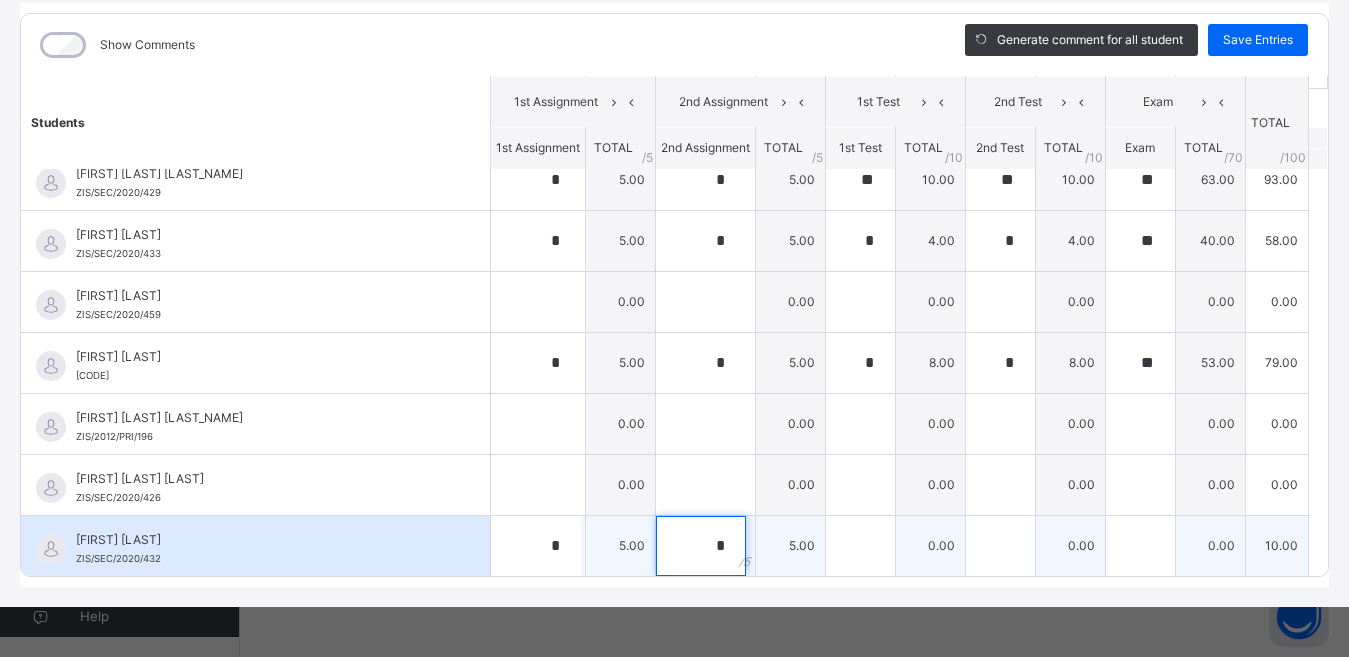 type on "*" 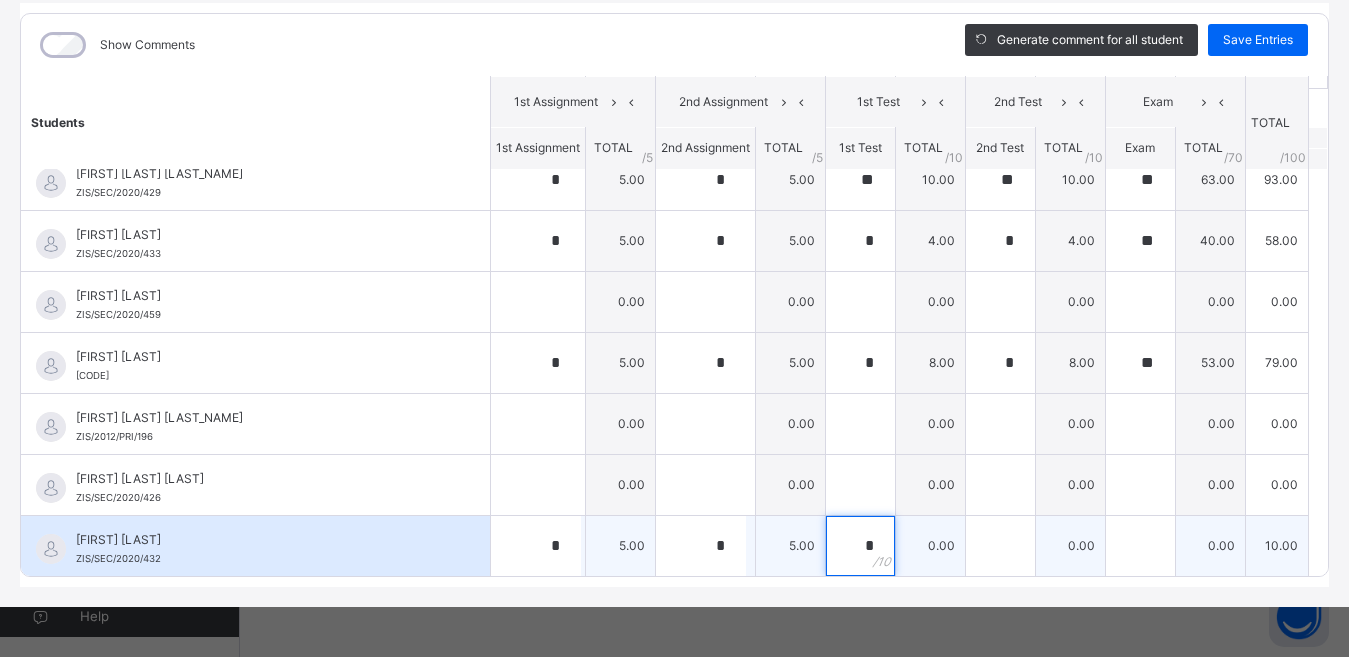type on "*" 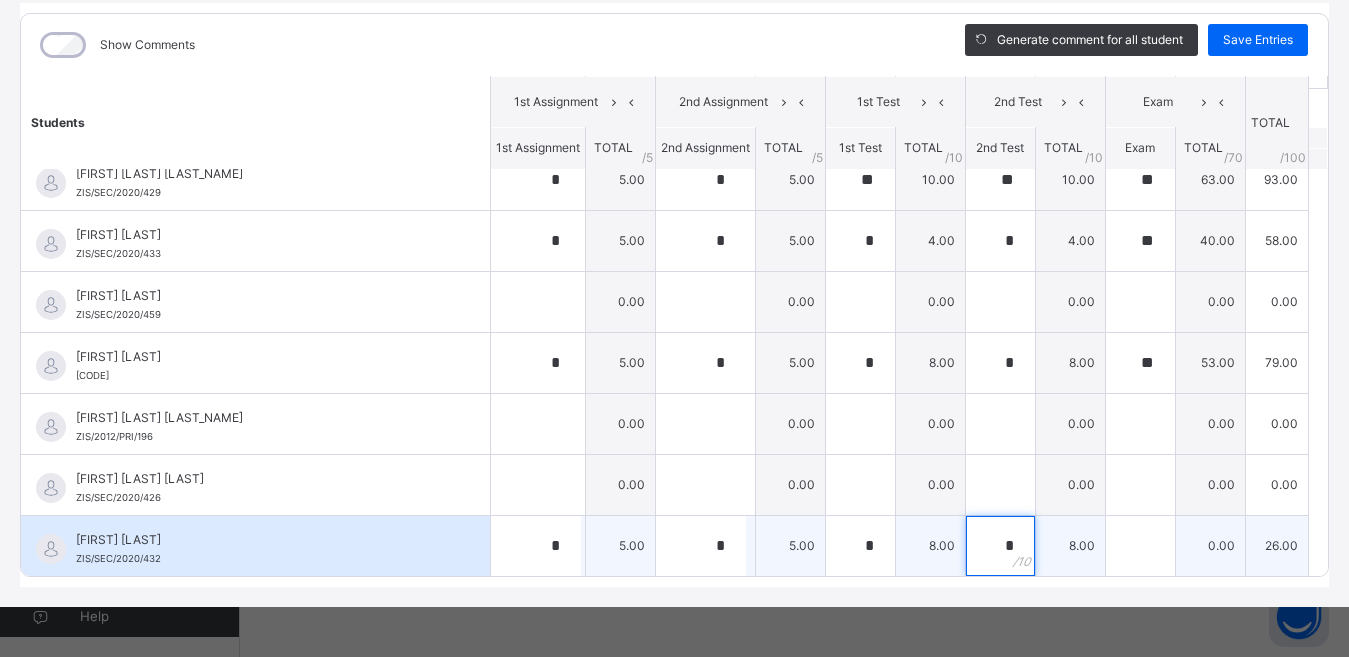 type on "*" 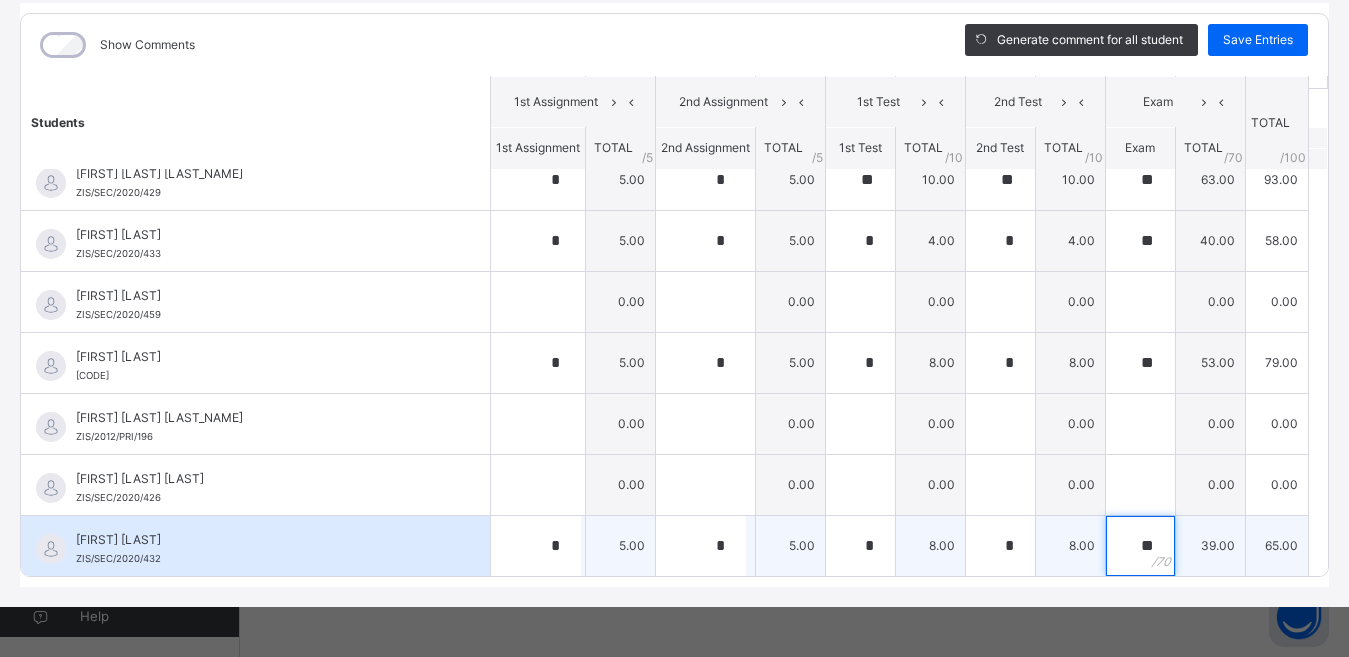 type on "**" 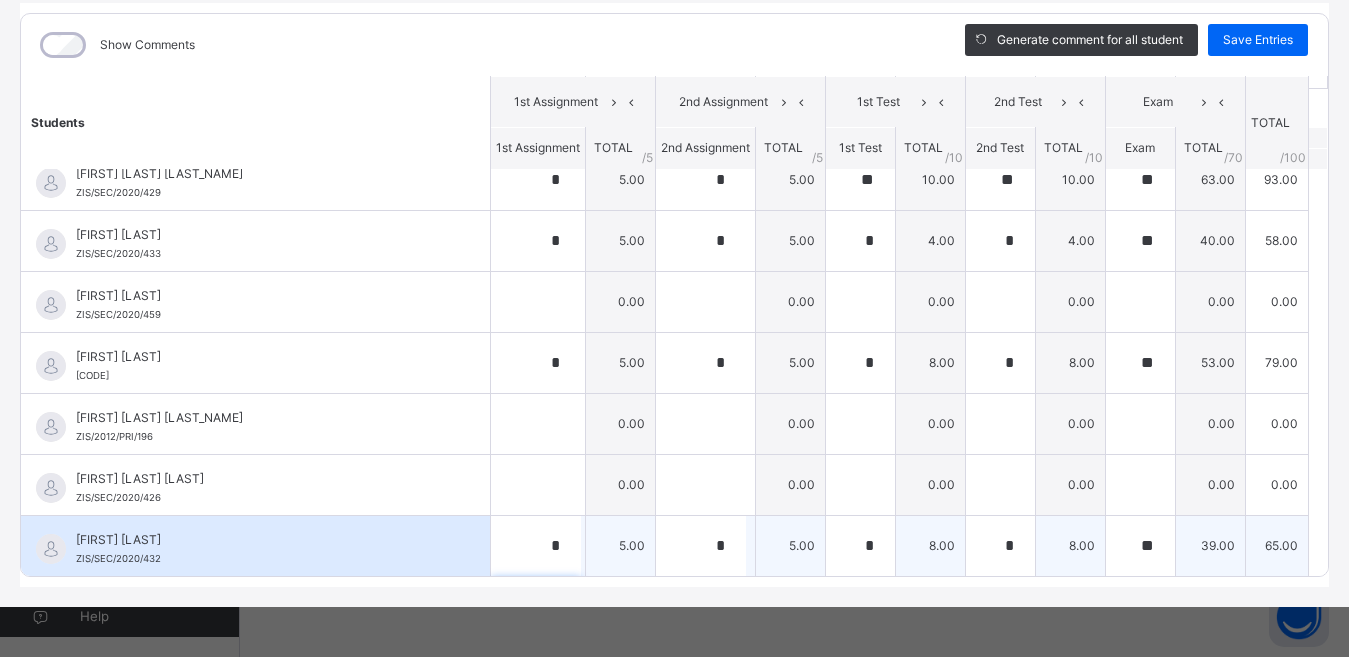 scroll, scrollTop: 362, scrollLeft: 0, axis: vertical 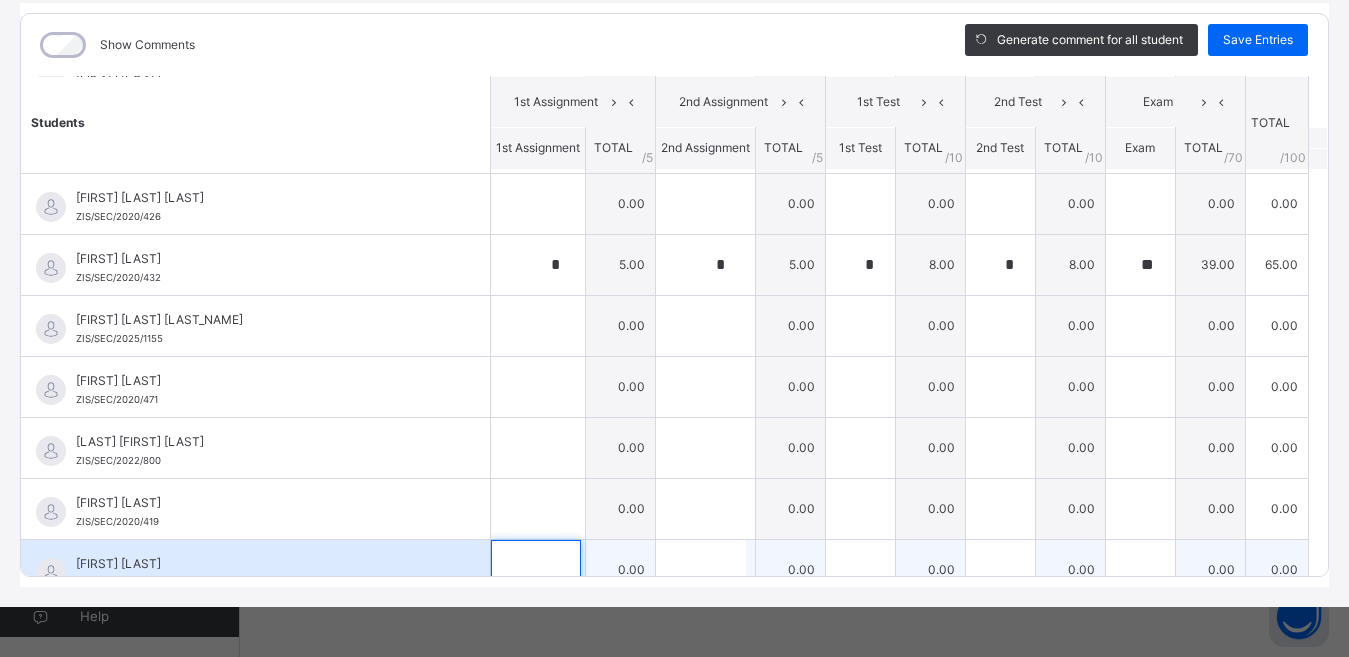 click at bounding box center [536, 570] 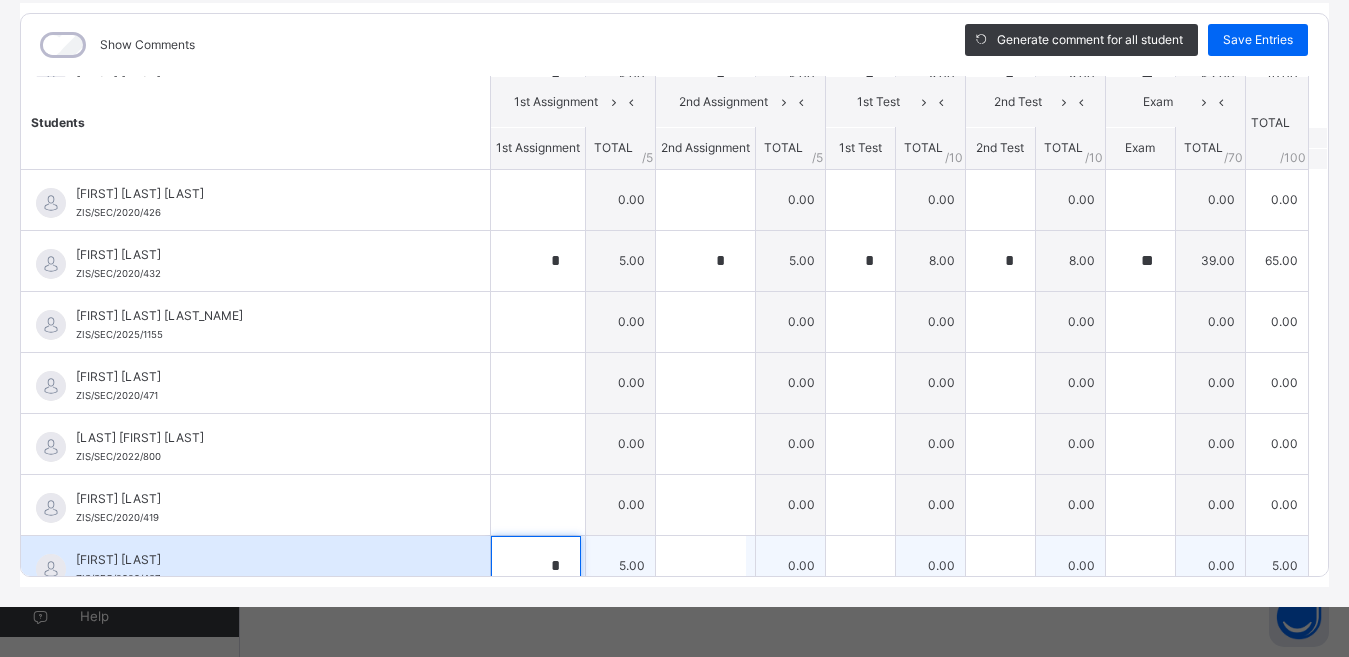 type on "*" 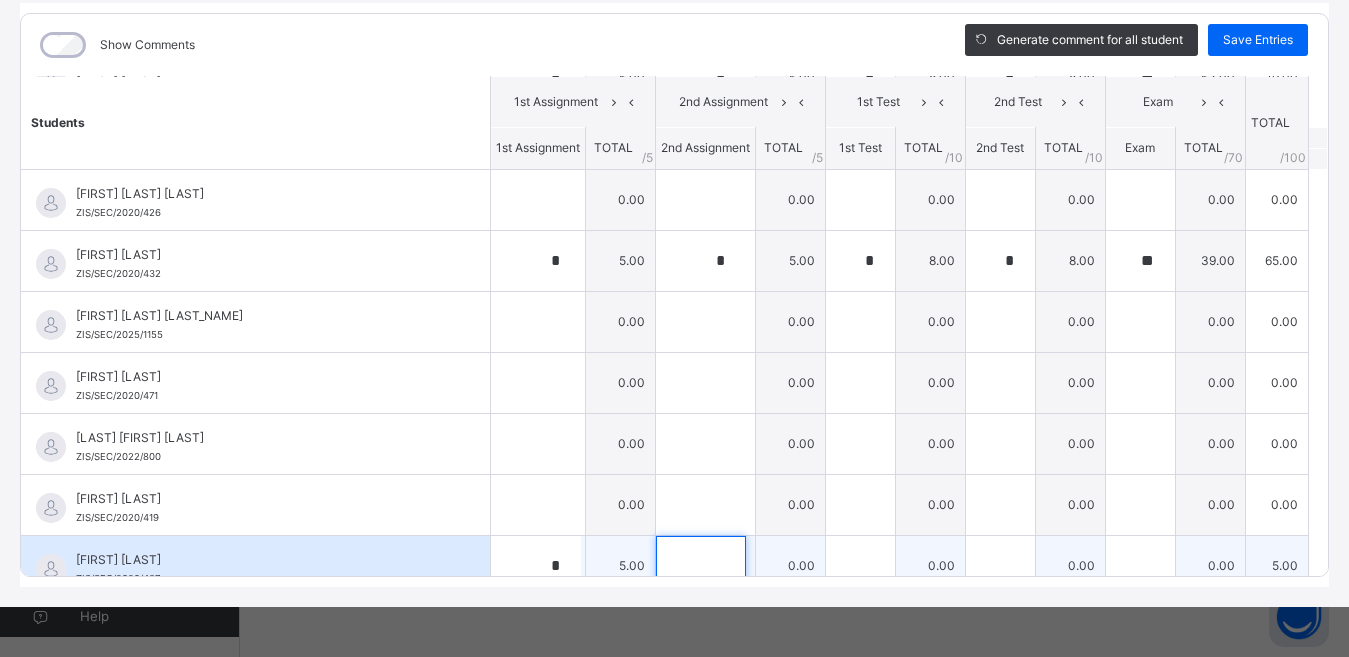 scroll, scrollTop: 386, scrollLeft: 0, axis: vertical 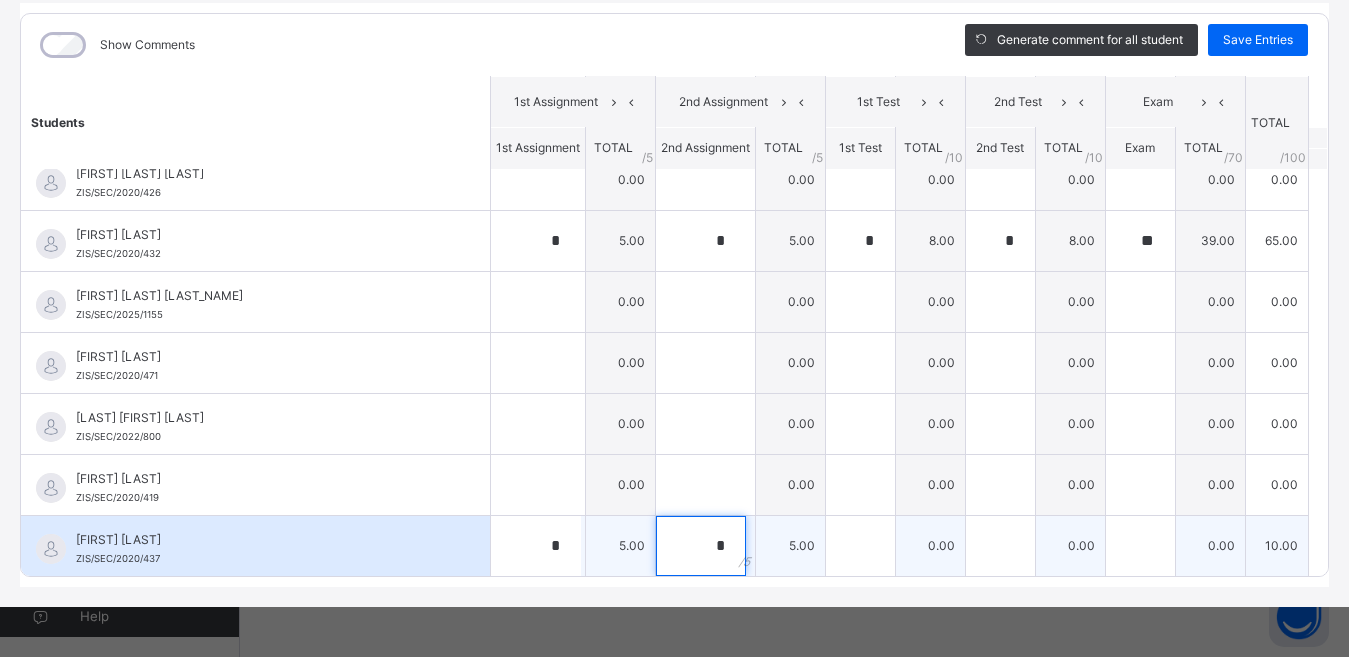 type on "*" 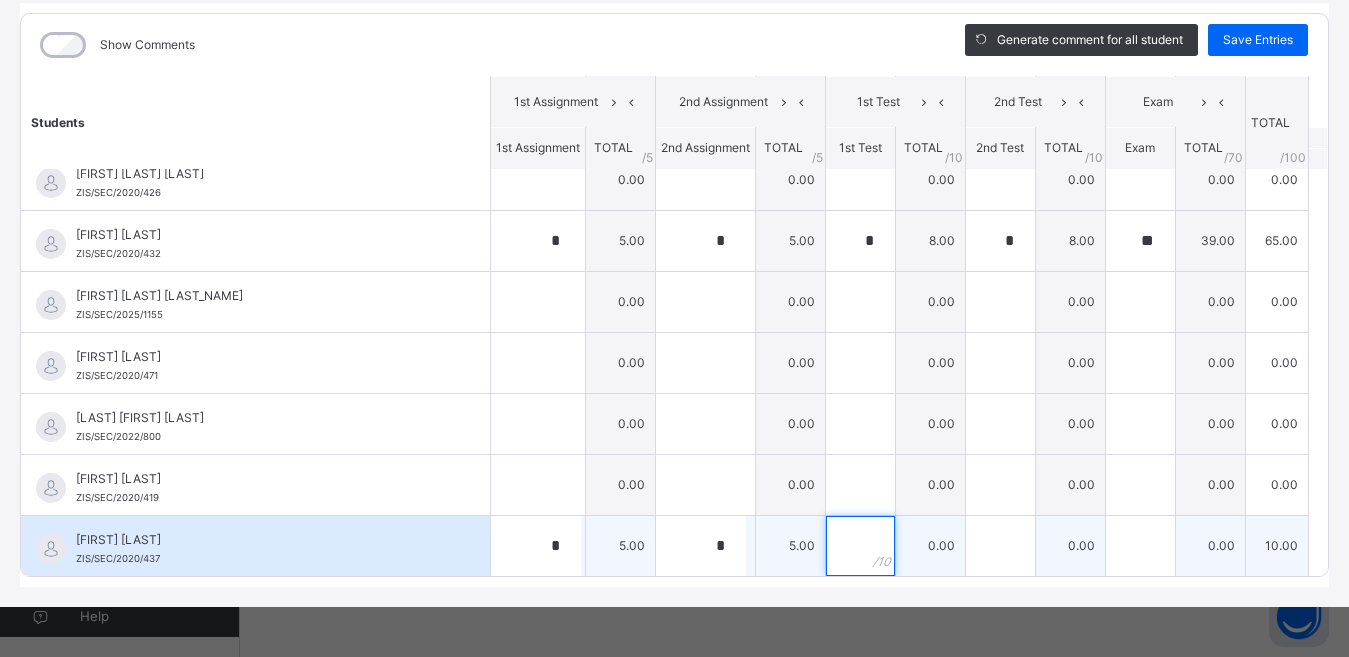 type on "*" 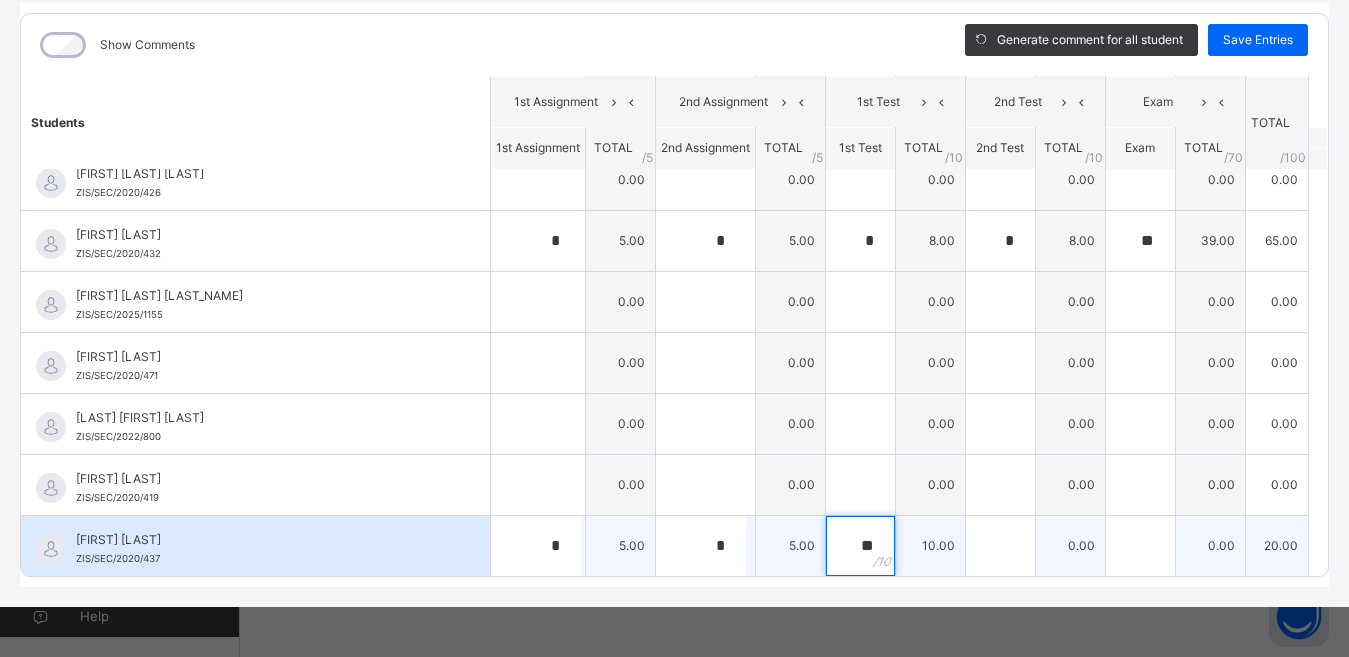 type on "**" 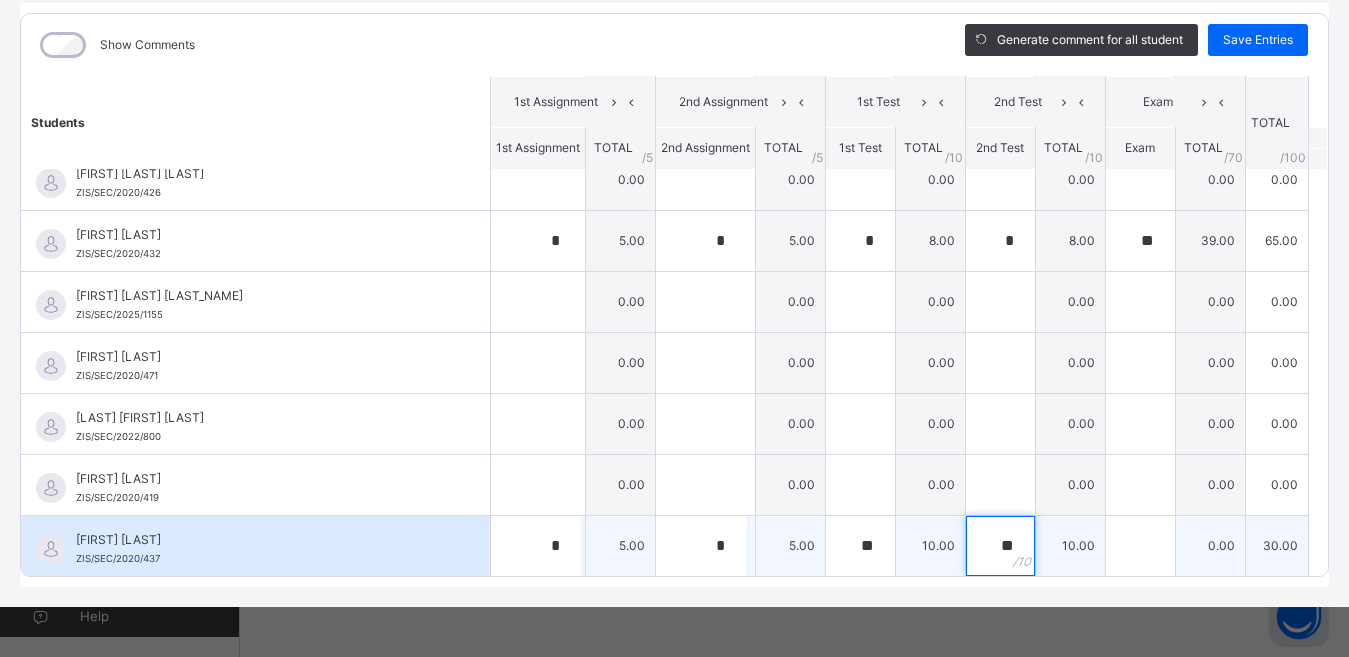 type on "**" 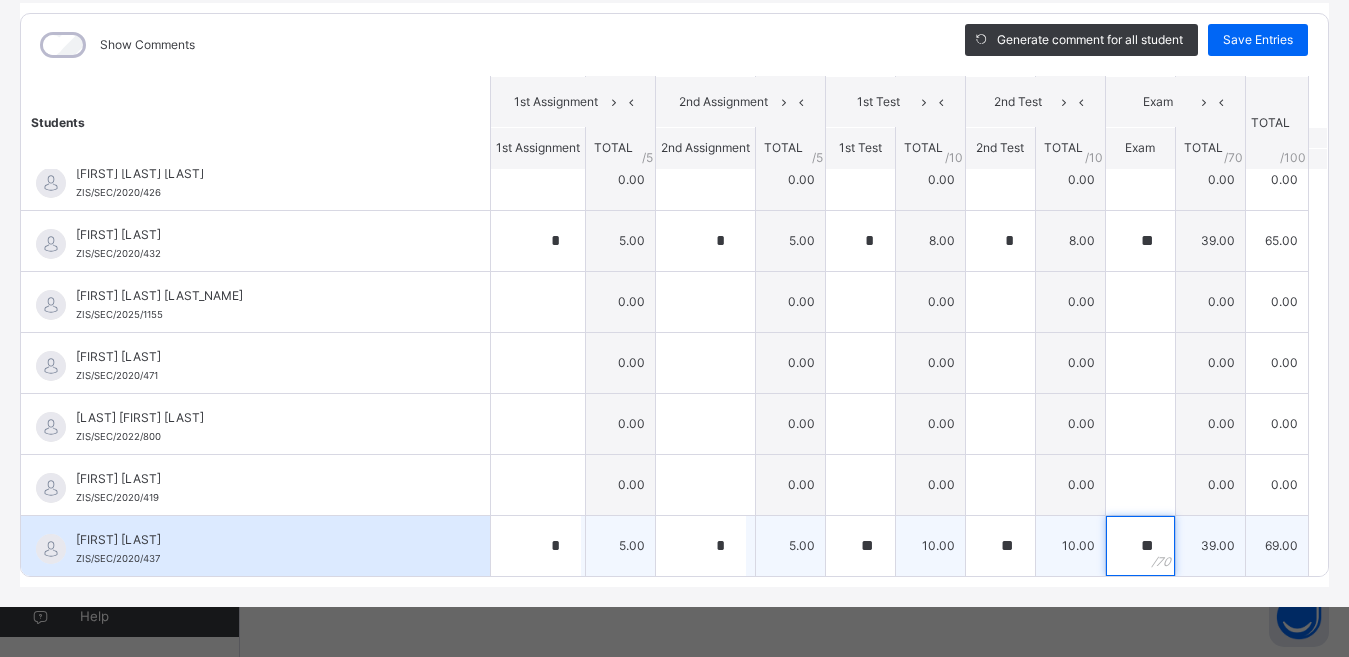 type on "**" 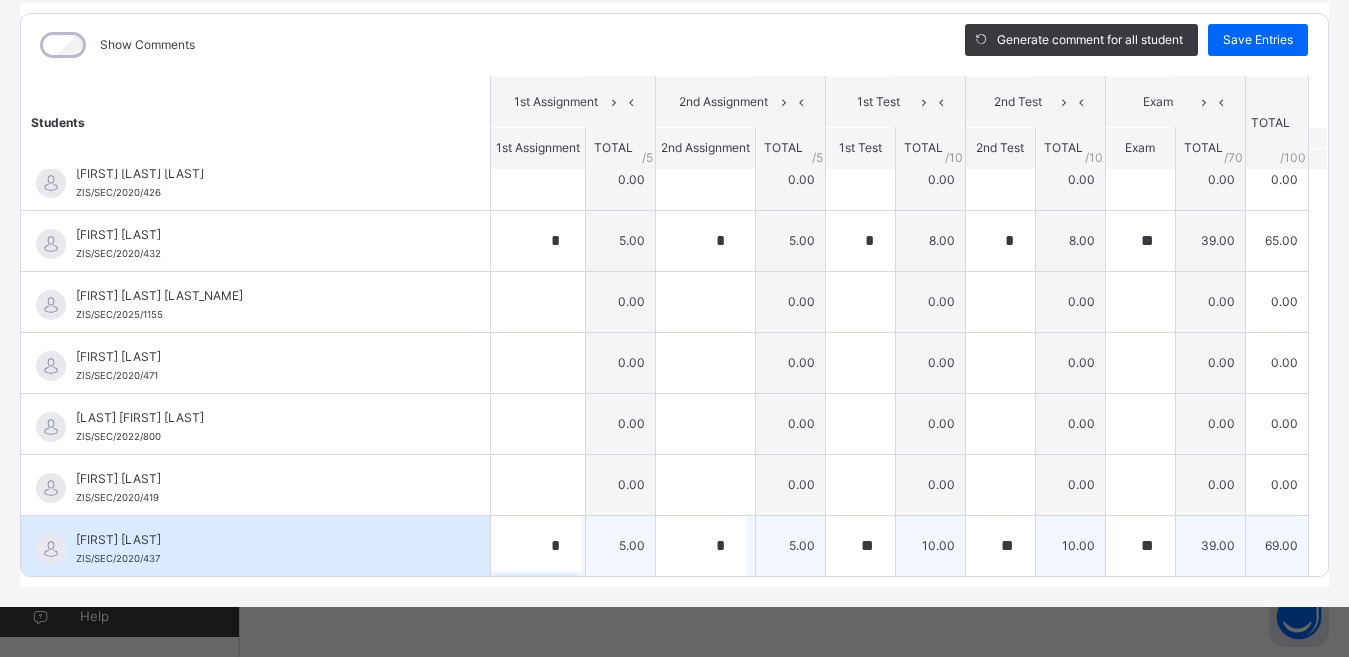 scroll, scrollTop: 509, scrollLeft: 0, axis: vertical 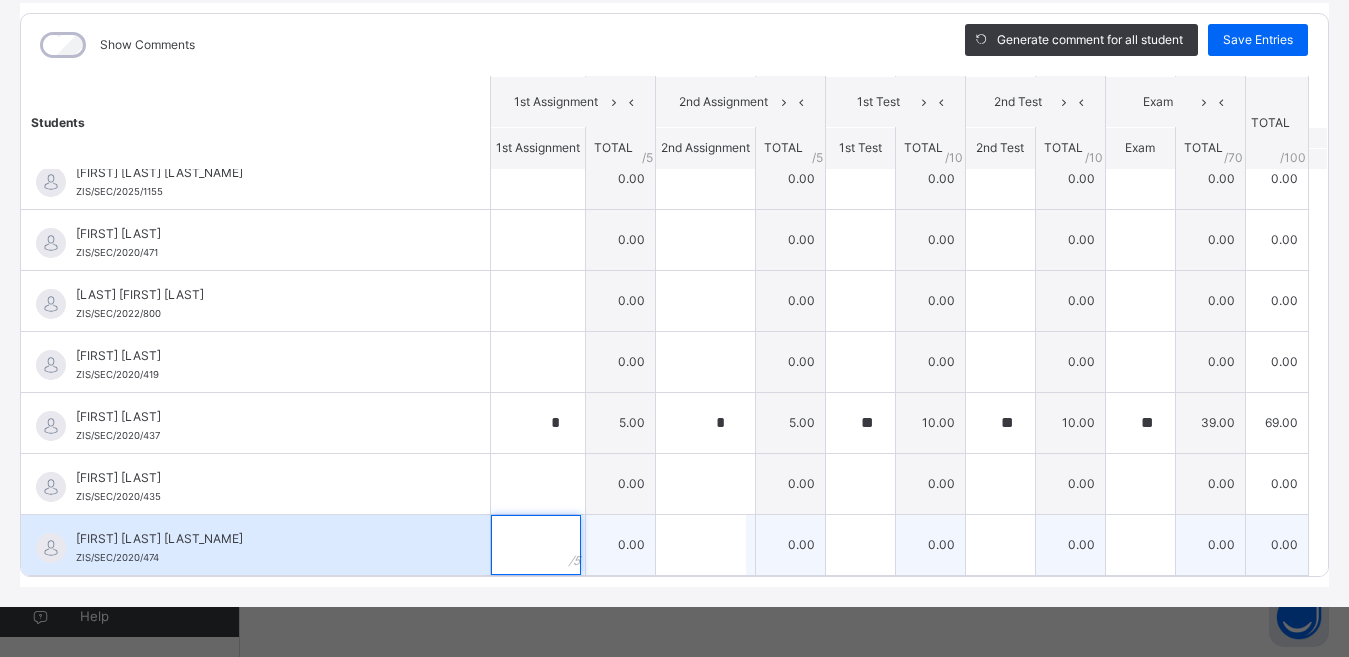 click at bounding box center [536, 545] 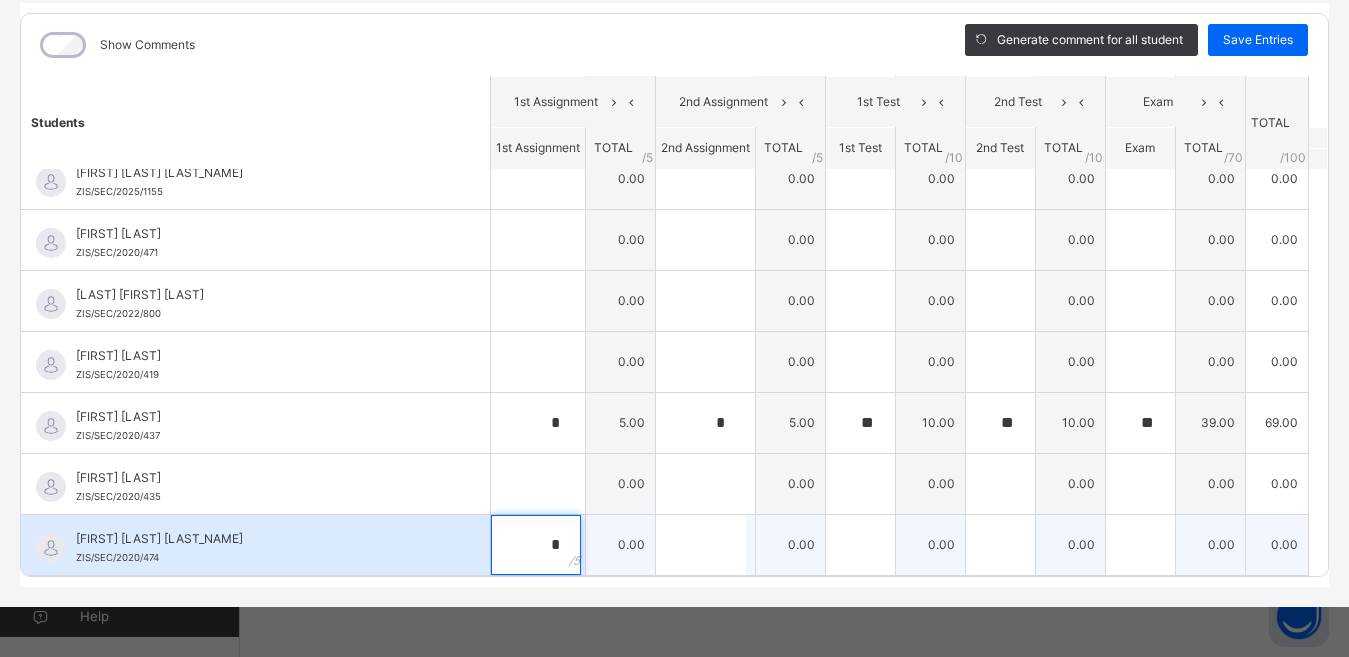 type on "*" 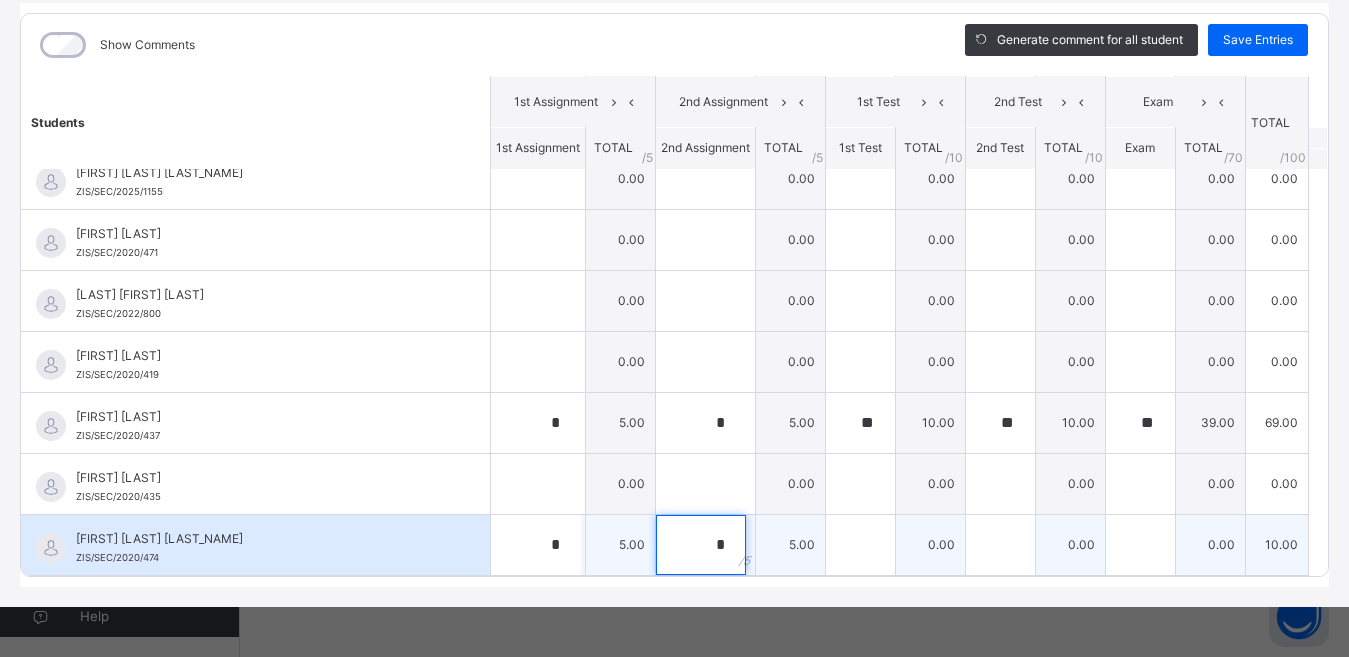 type on "*" 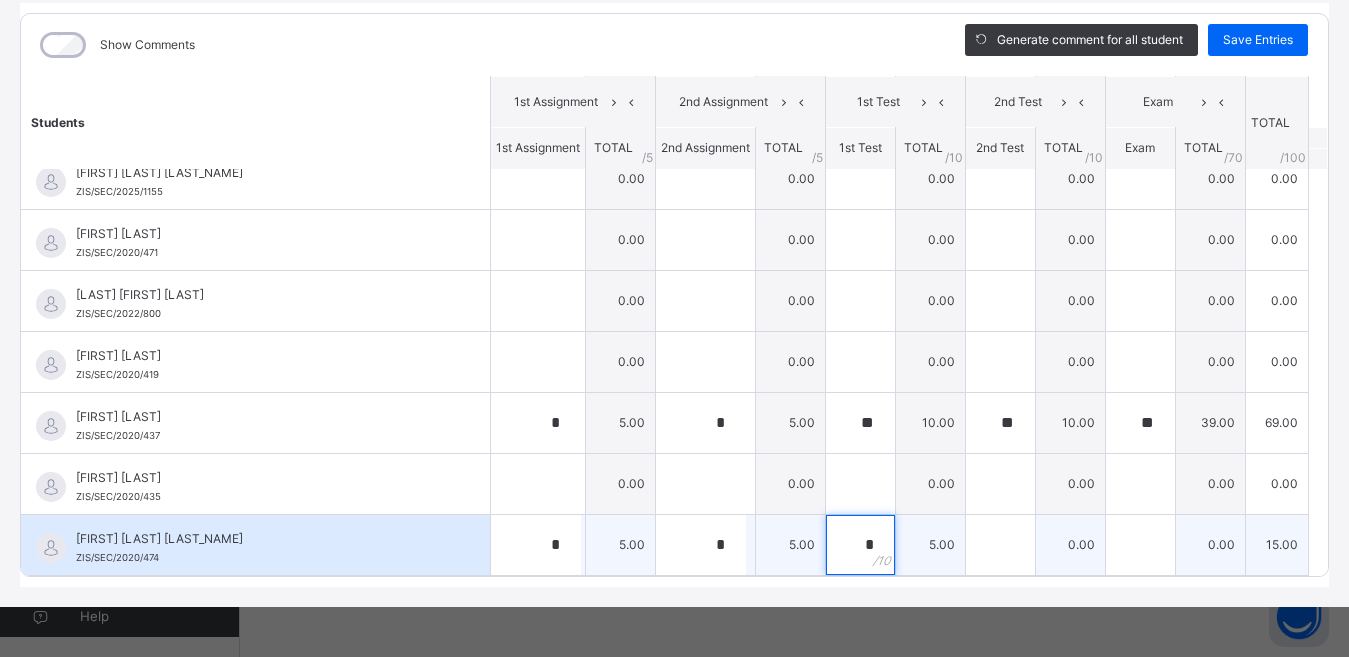type on "*" 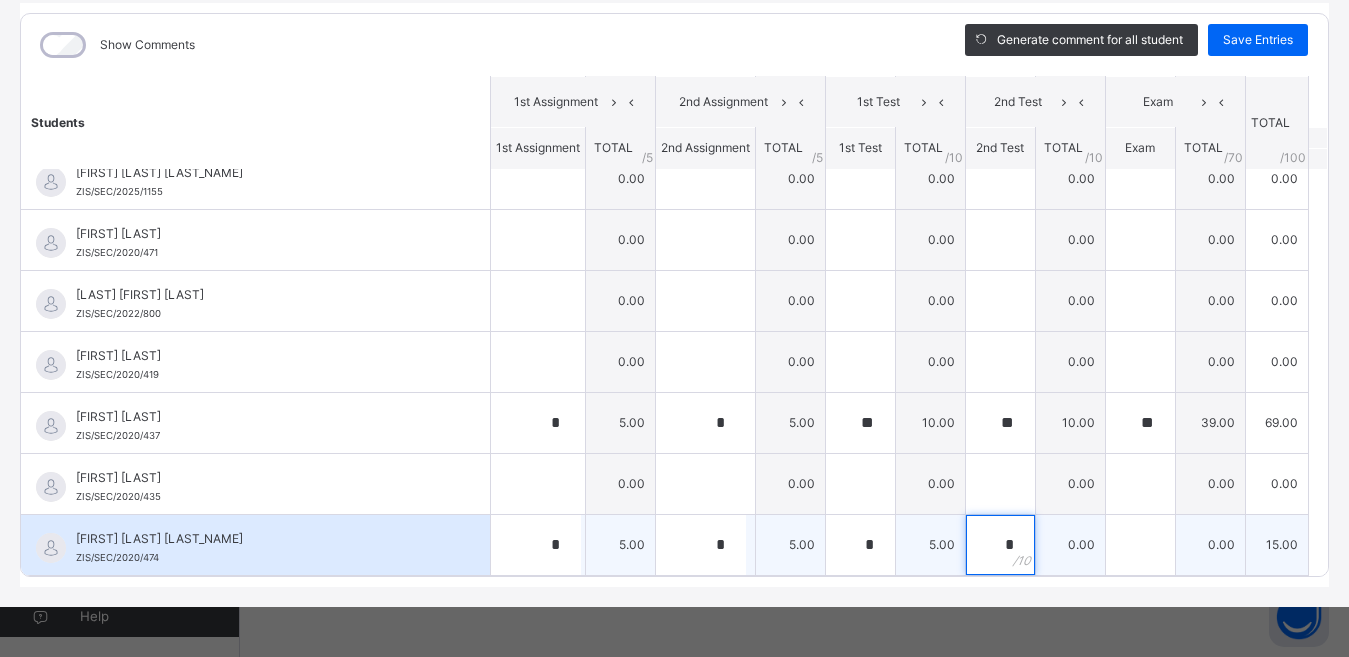type on "*" 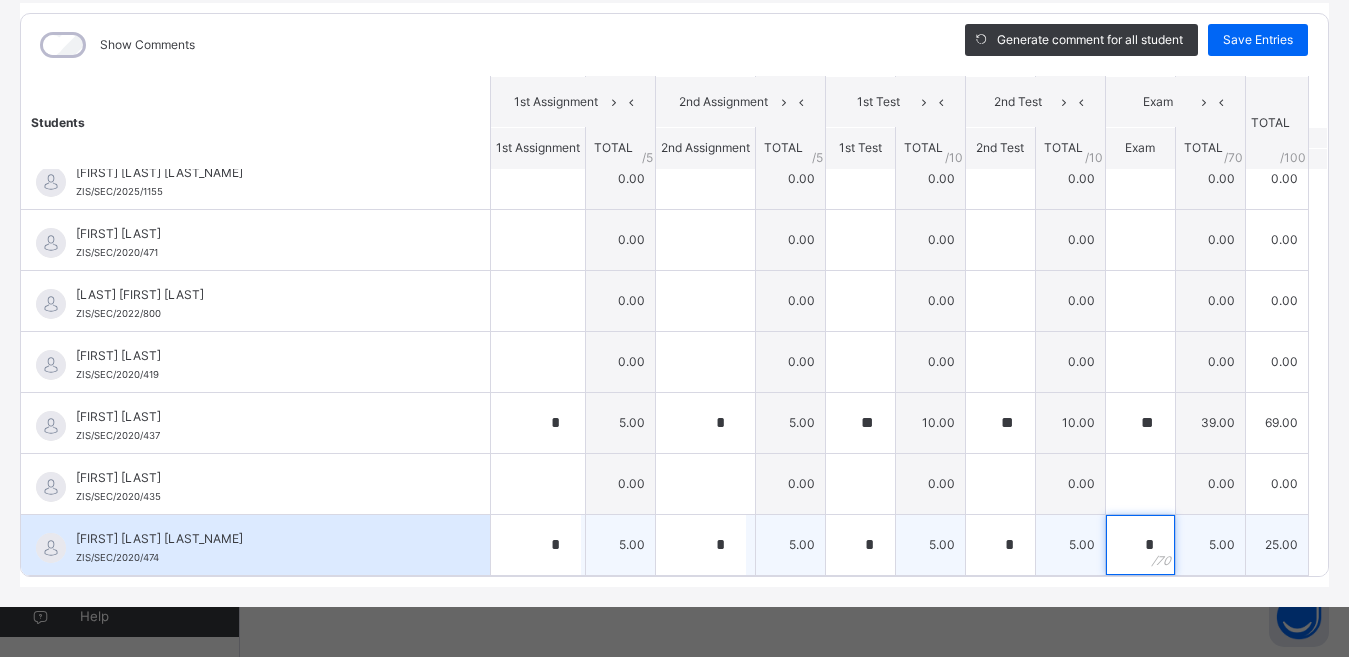 type on "*" 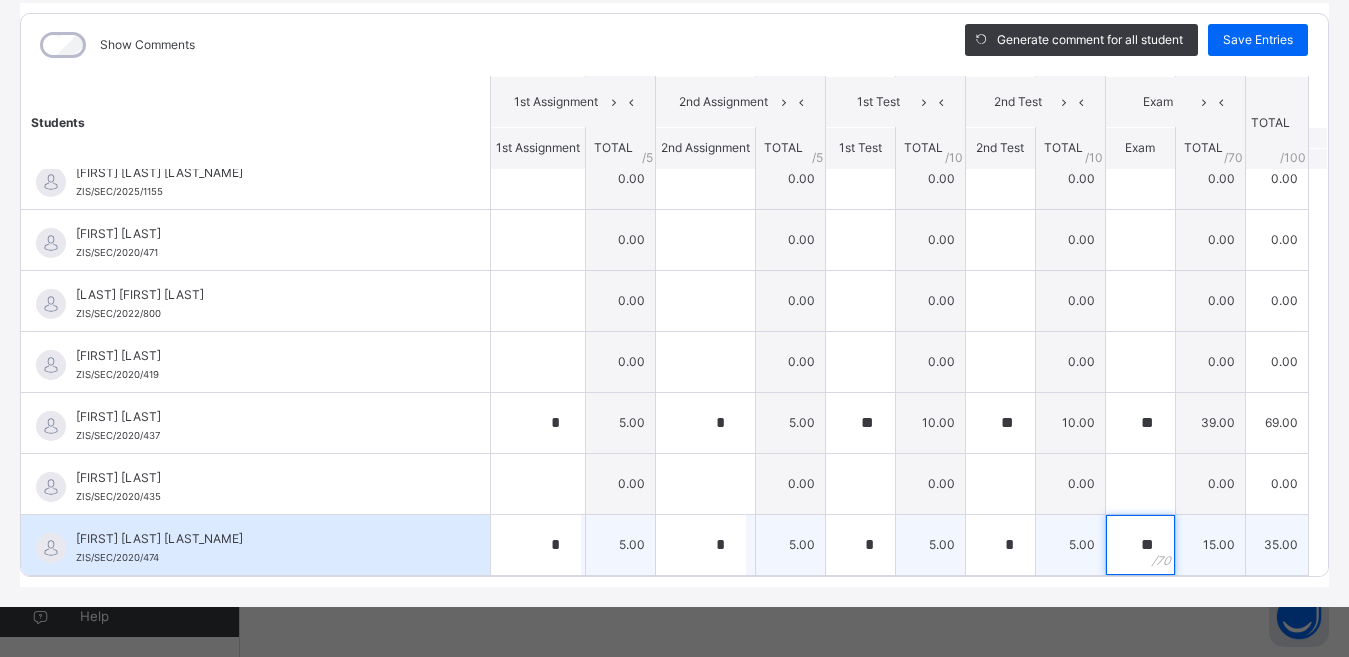 type on "**" 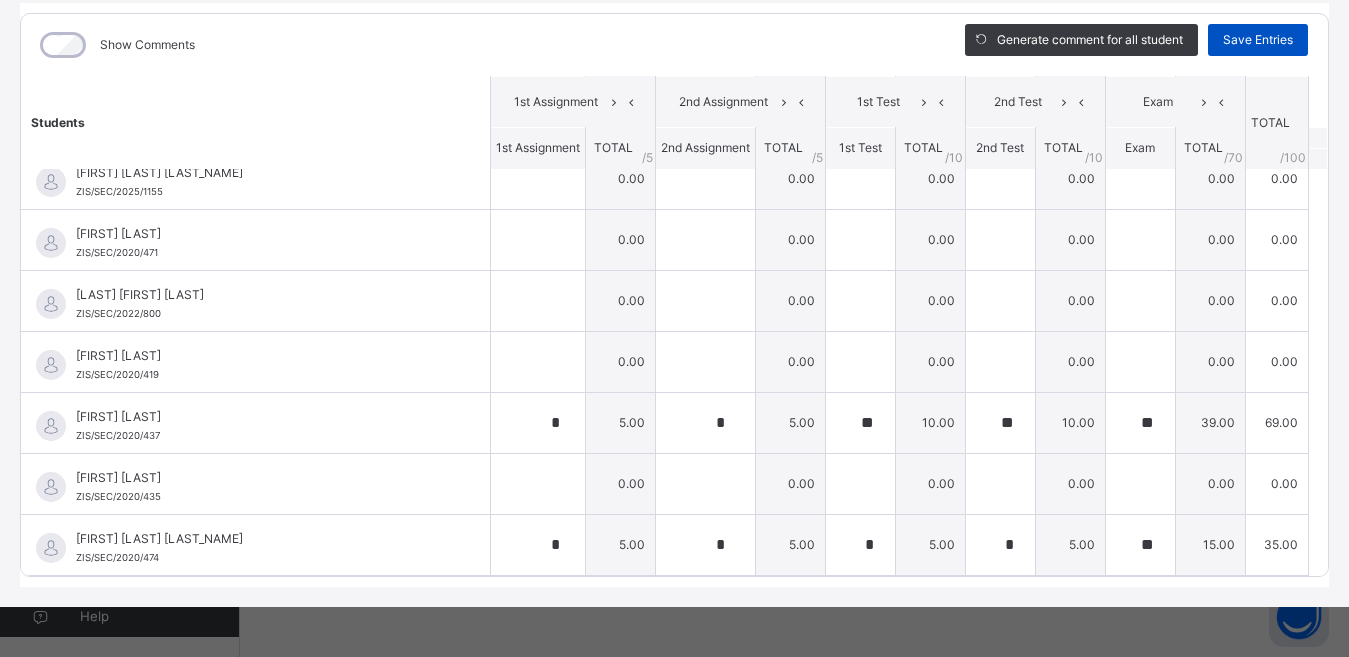click on "Save Entries" at bounding box center (1258, 40) 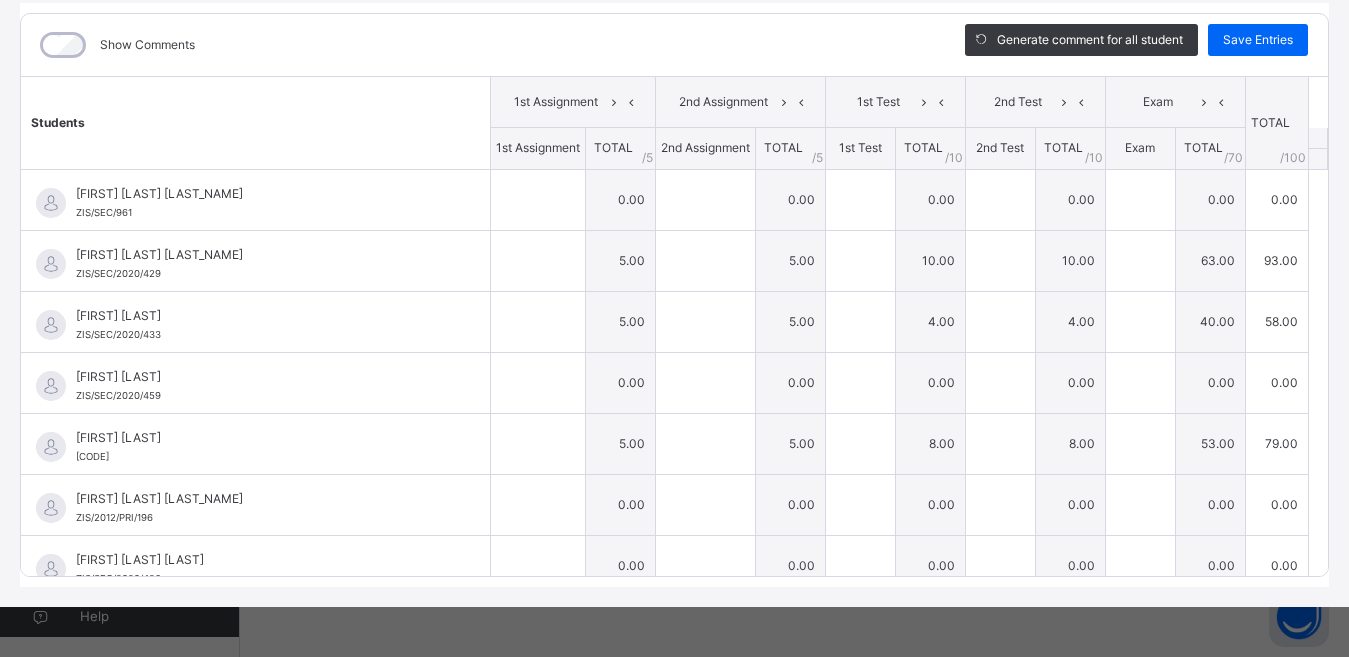 type on "*" 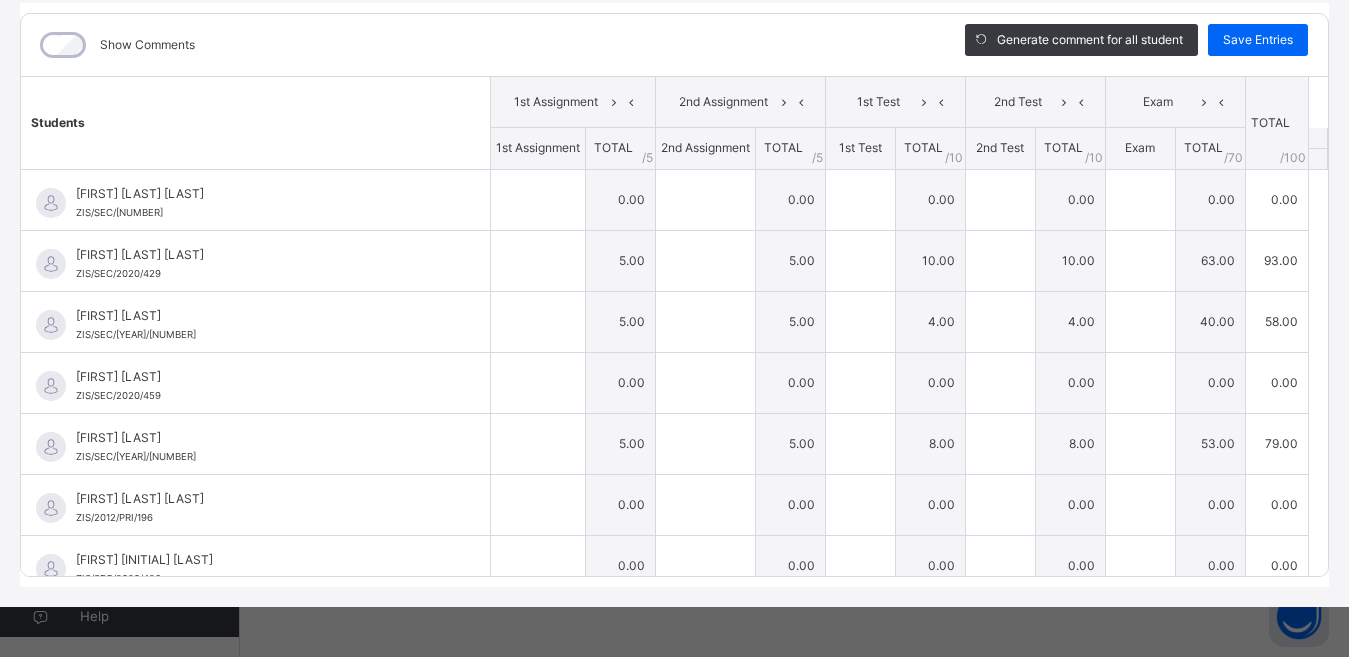 type on "**" 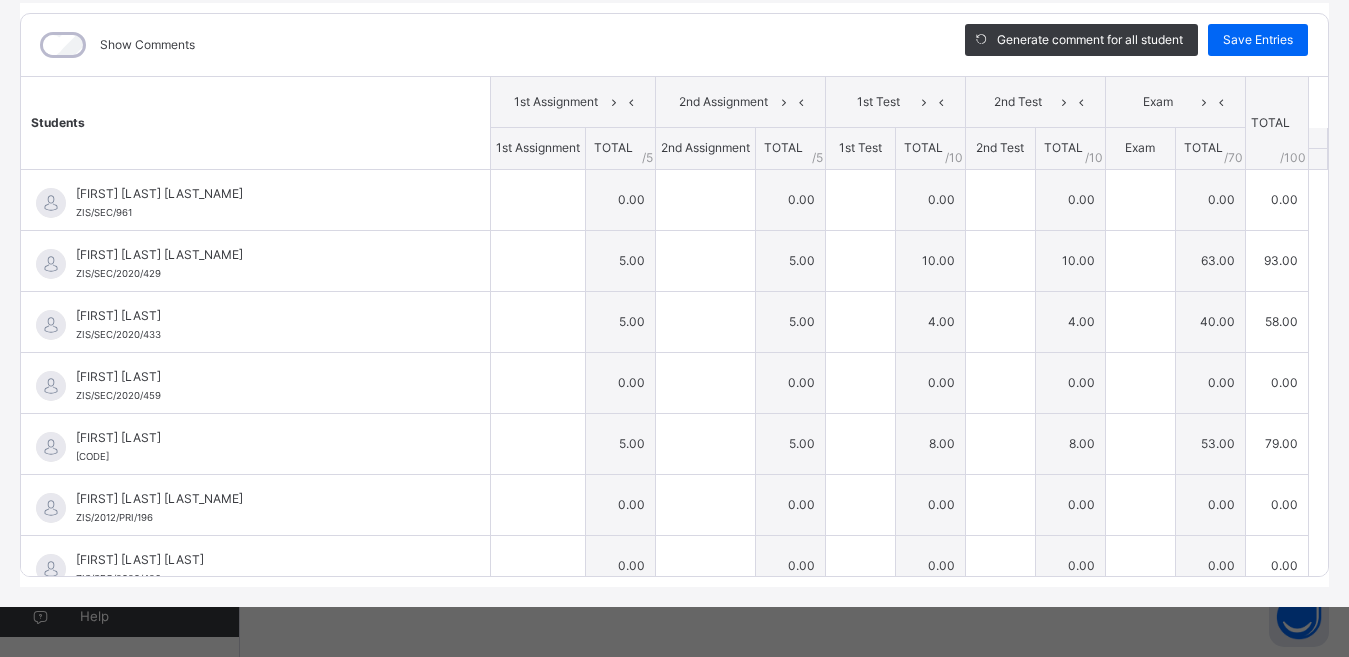 type on "**" 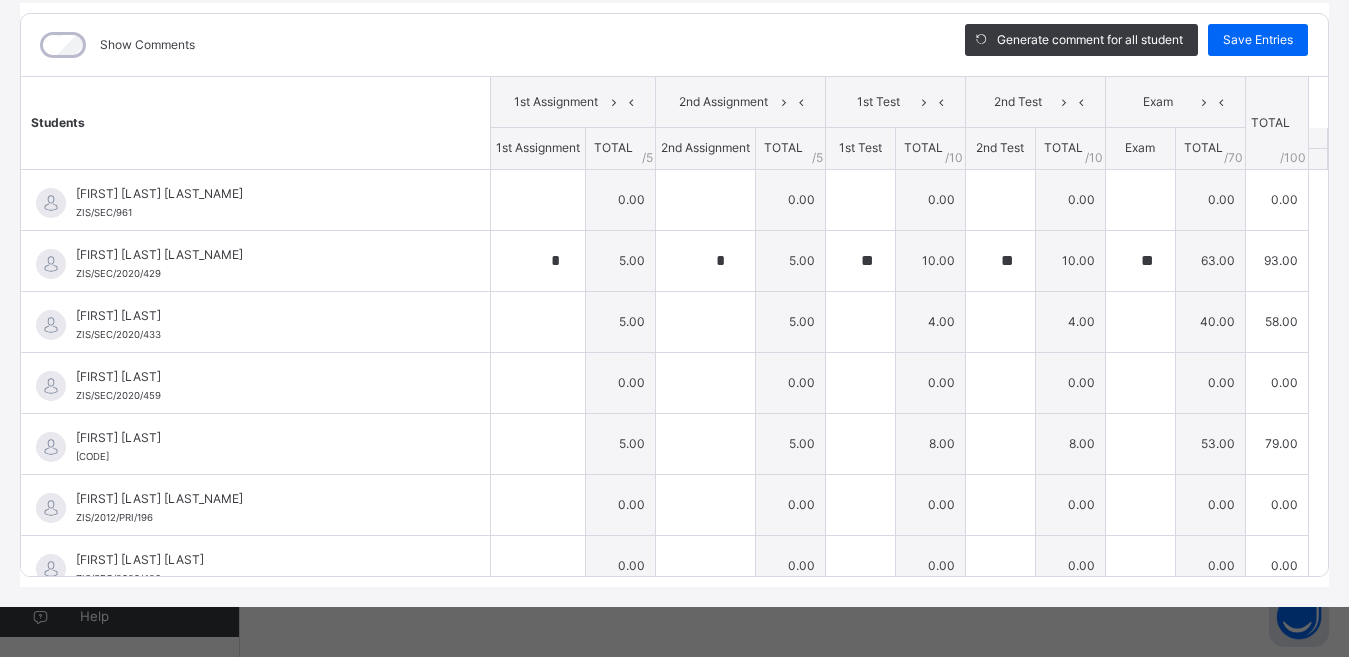 type on "*" 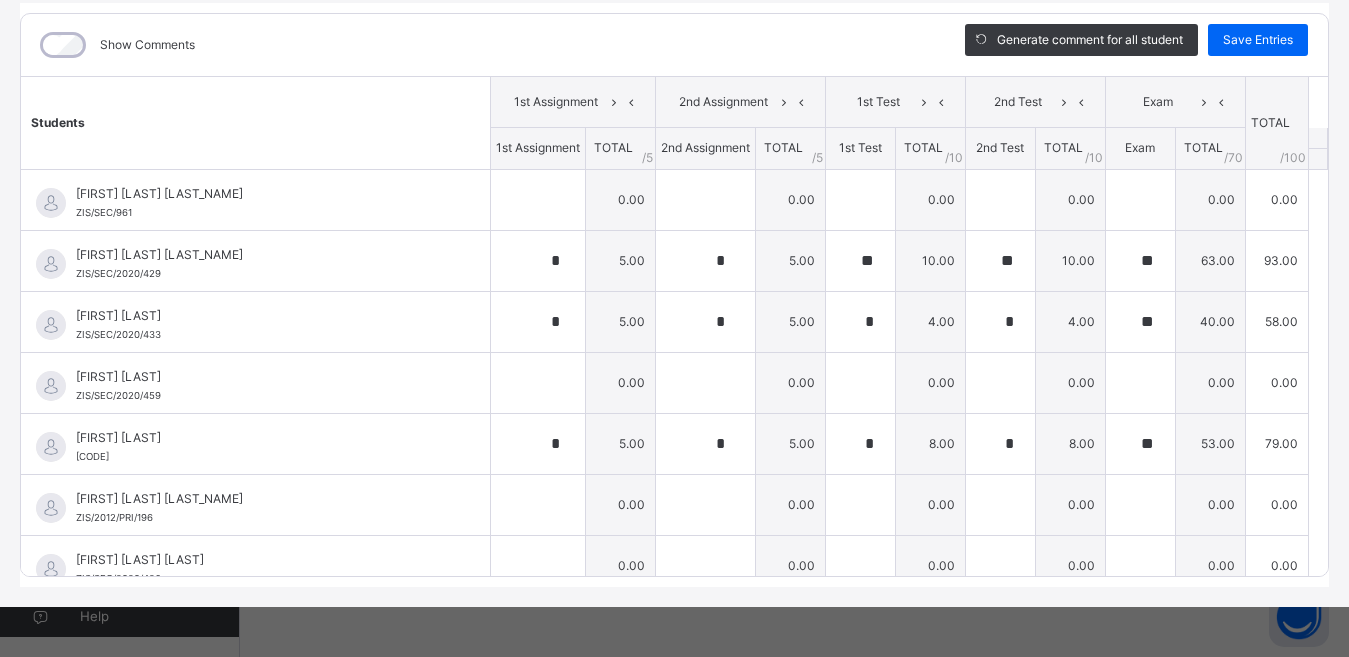 type on "*" 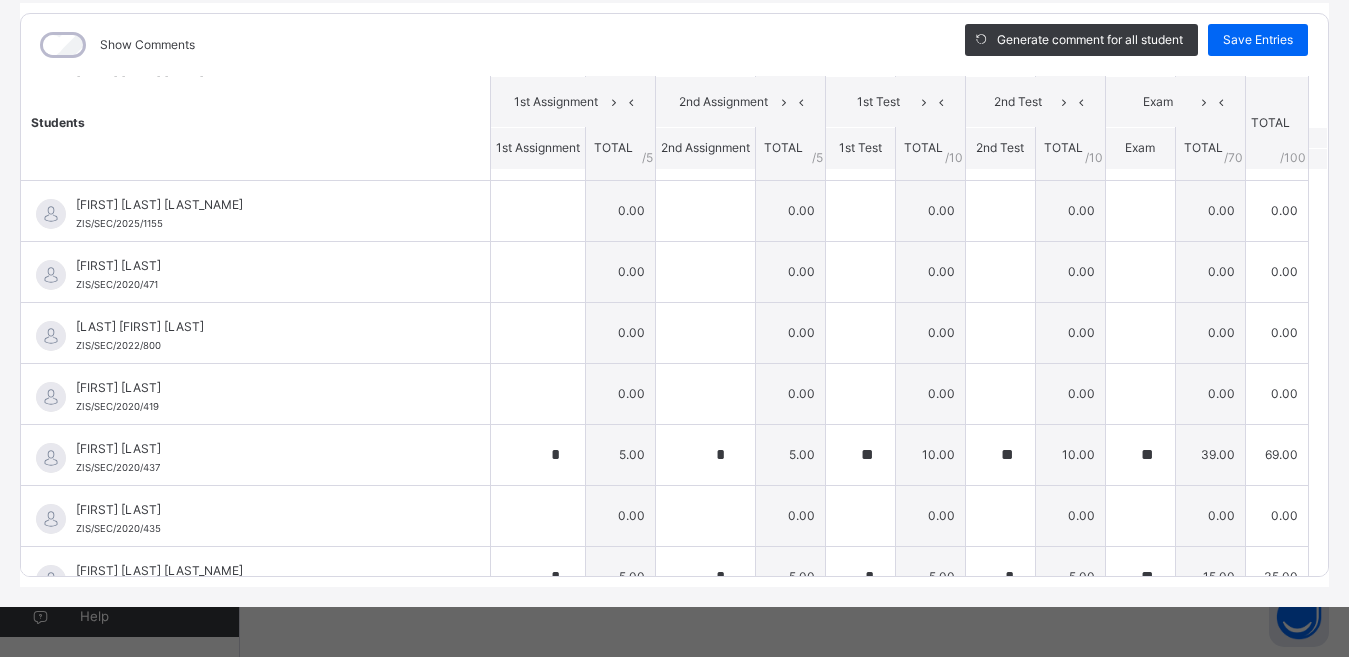 scroll, scrollTop: 509, scrollLeft: 0, axis: vertical 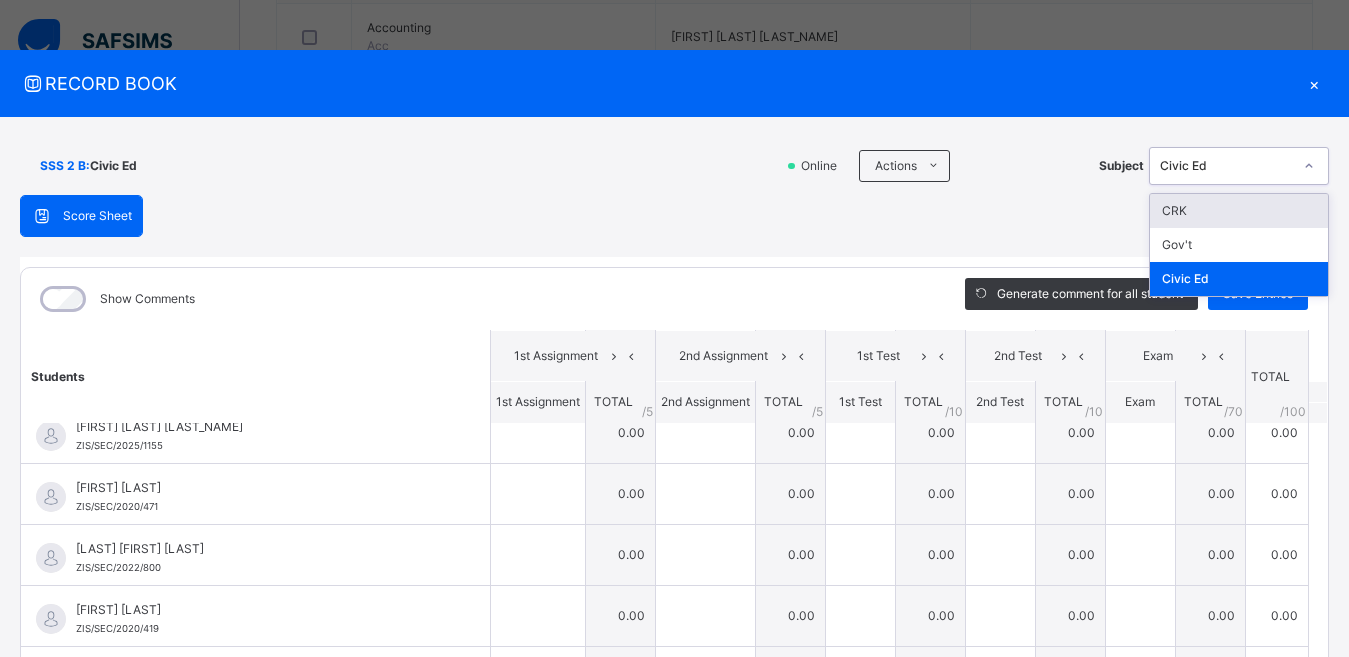 click 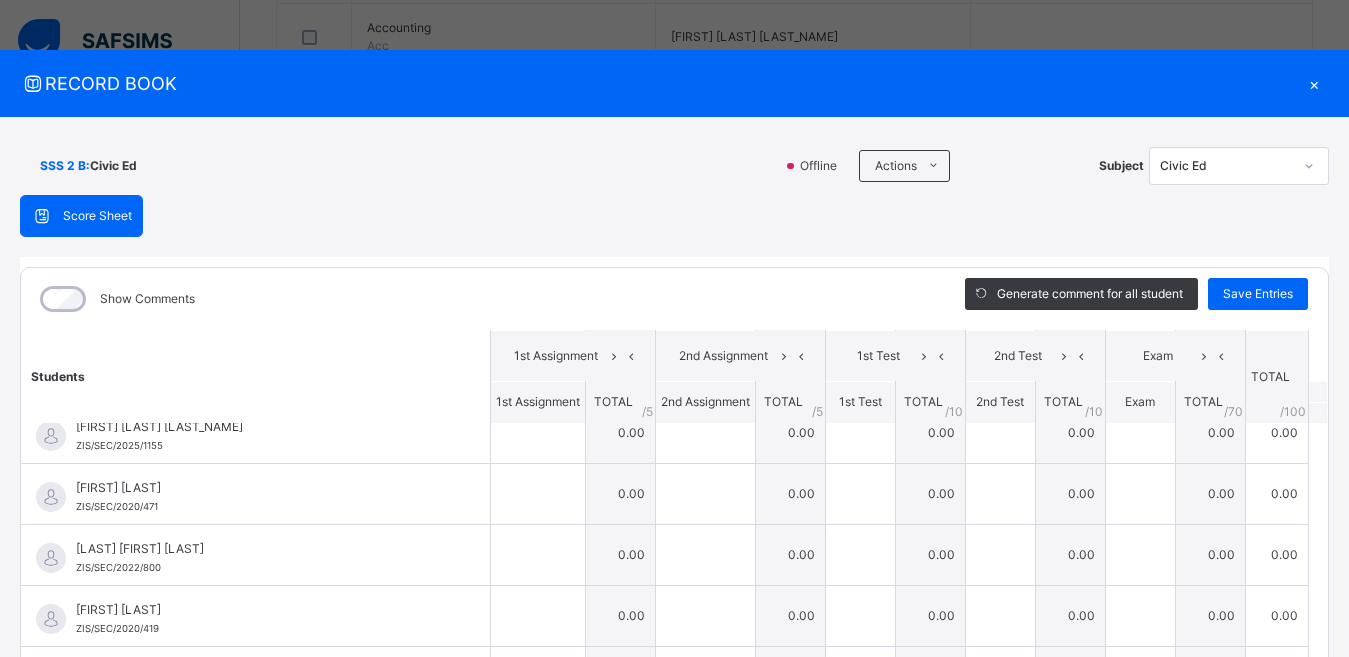 click on "×" at bounding box center [1314, 83] 